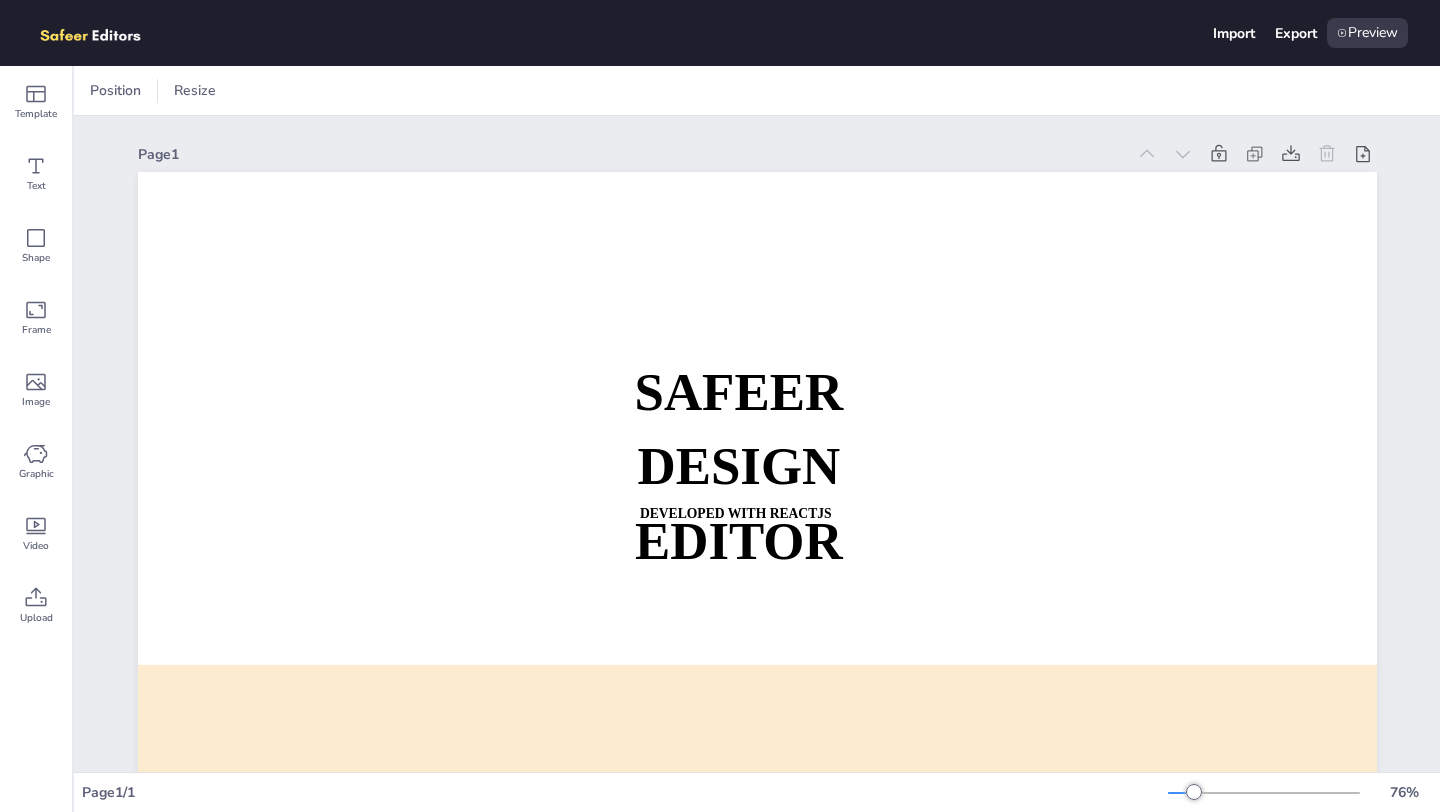 scroll, scrollTop: 0, scrollLeft: 0, axis: both 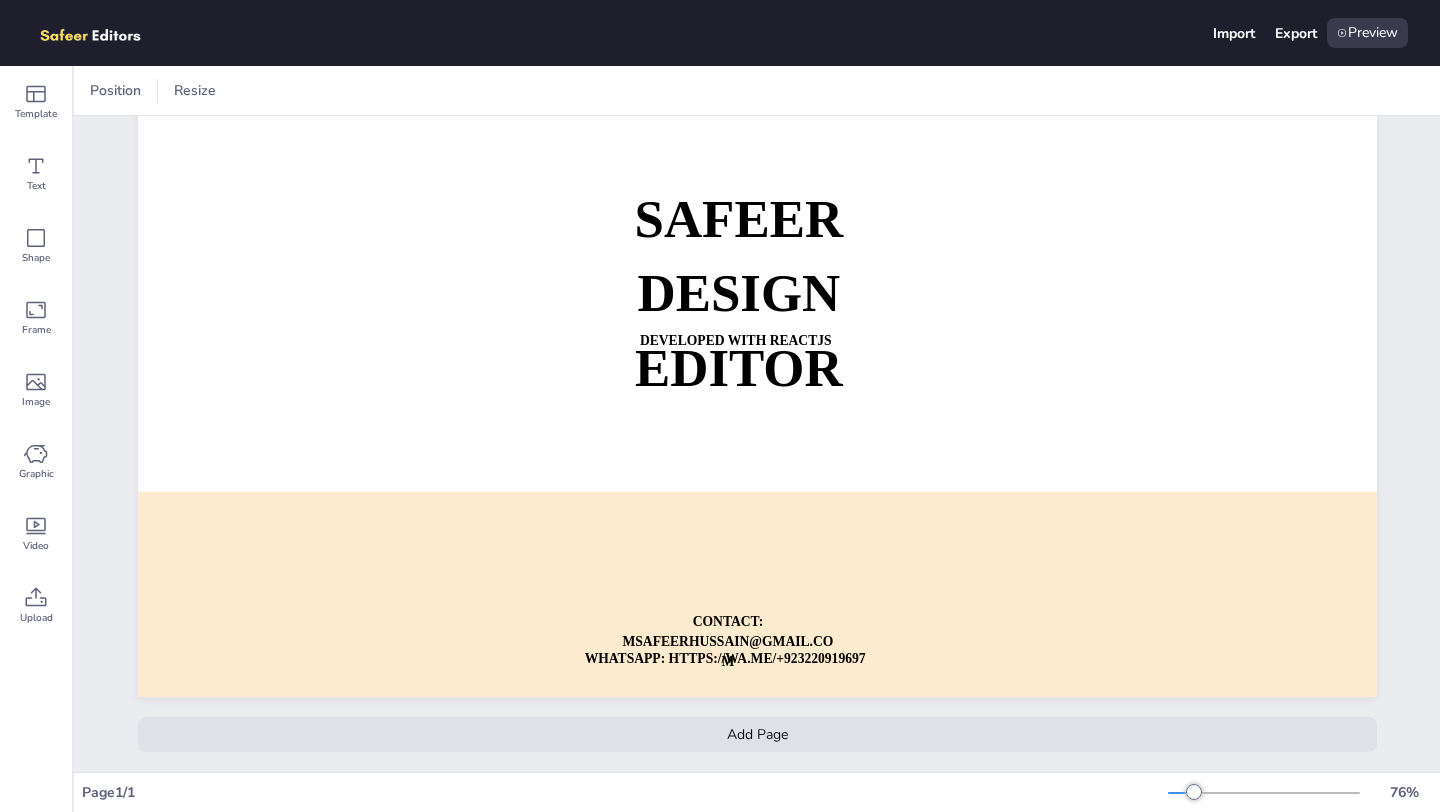 click on "Add Page" at bounding box center (757, 734) 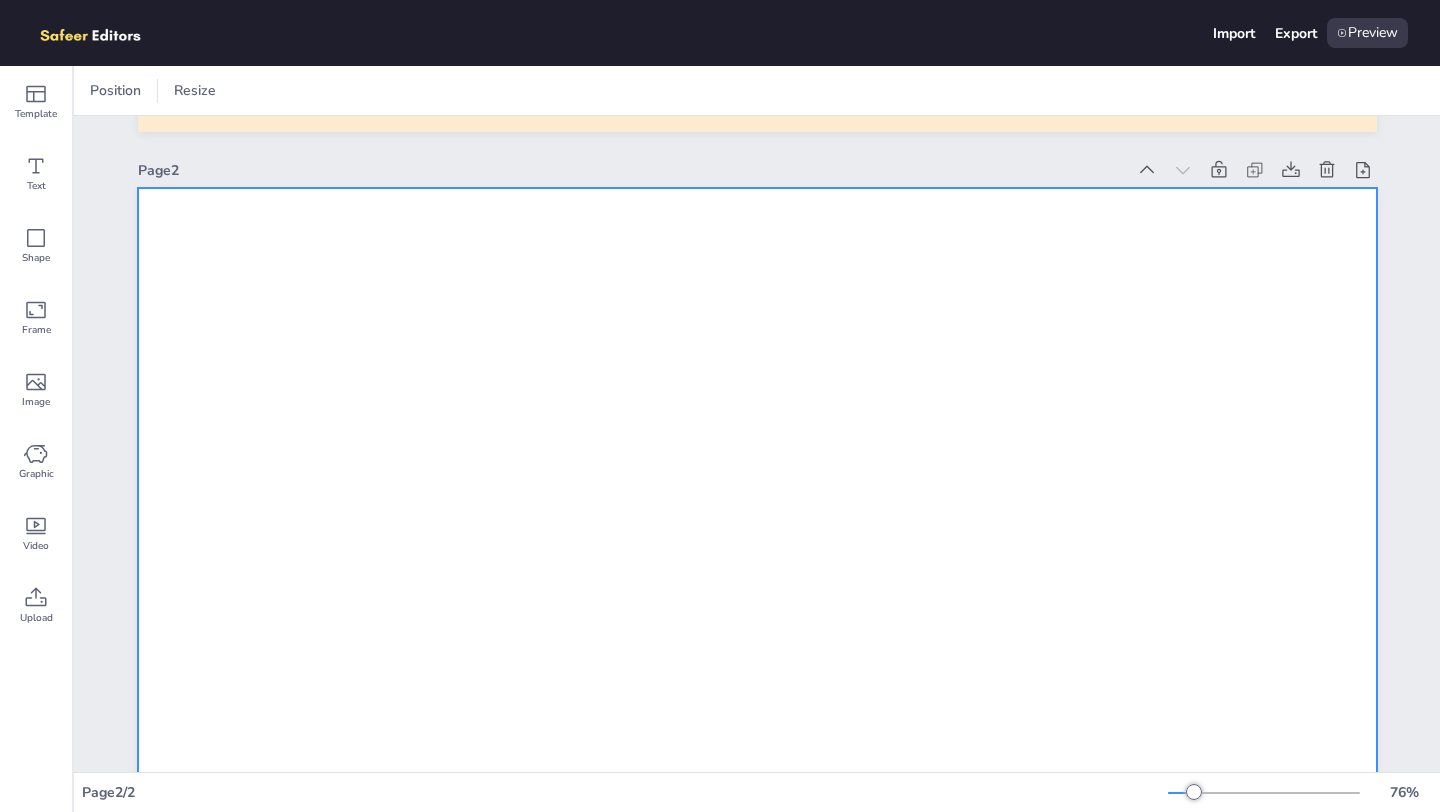 scroll, scrollTop: 701, scrollLeft: 0, axis: vertical 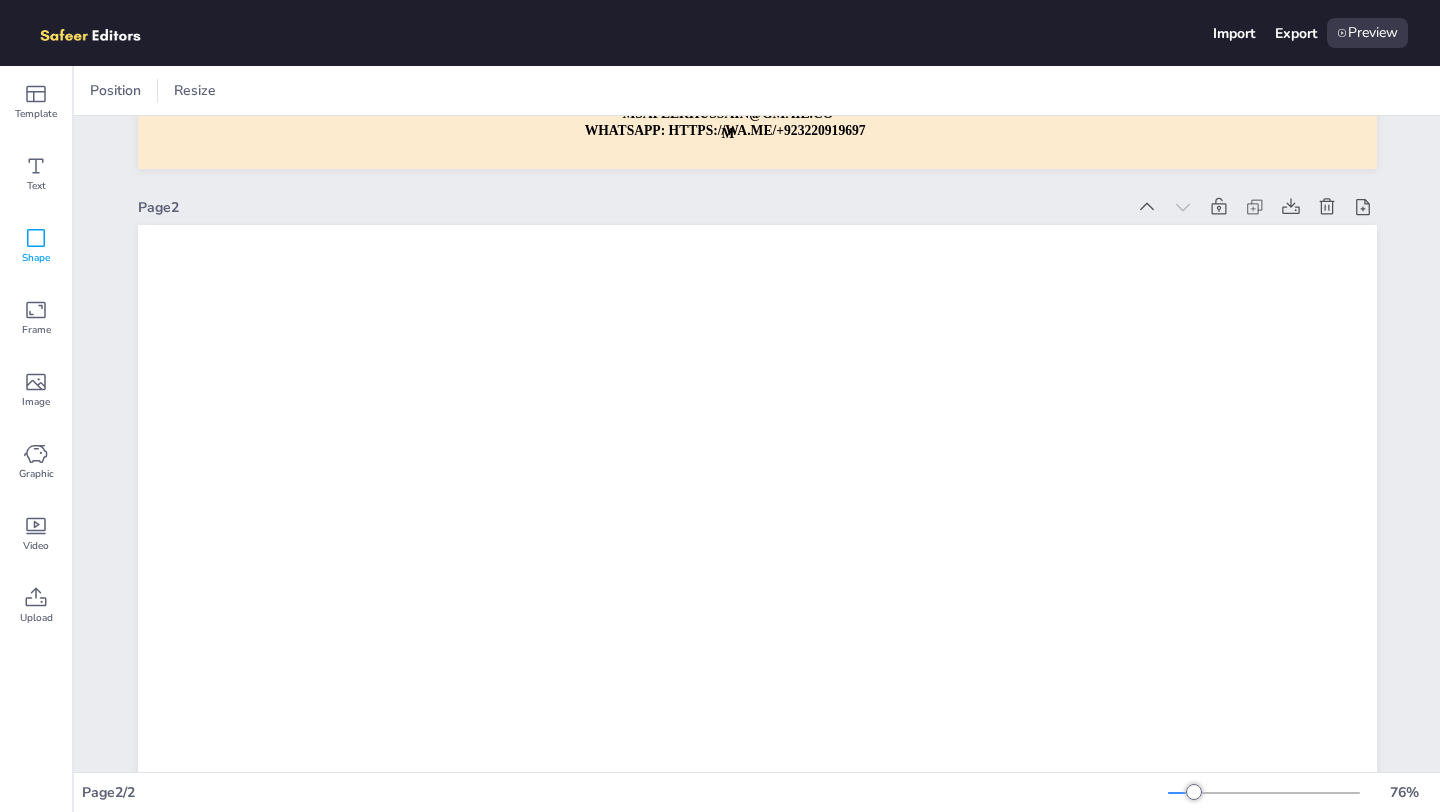 click 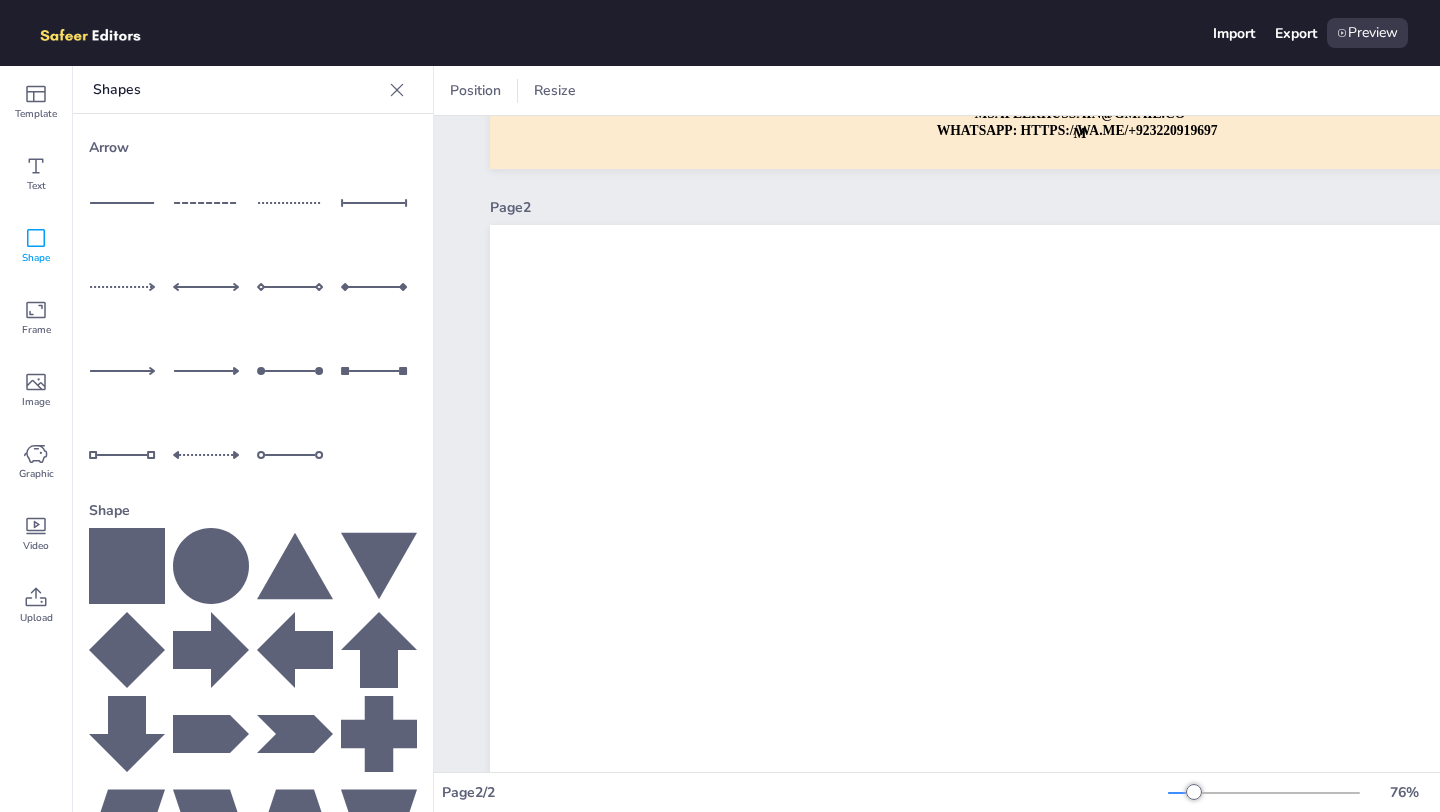 scroll, scrollTop: 110, scrollLeft: 0, axis: vertical 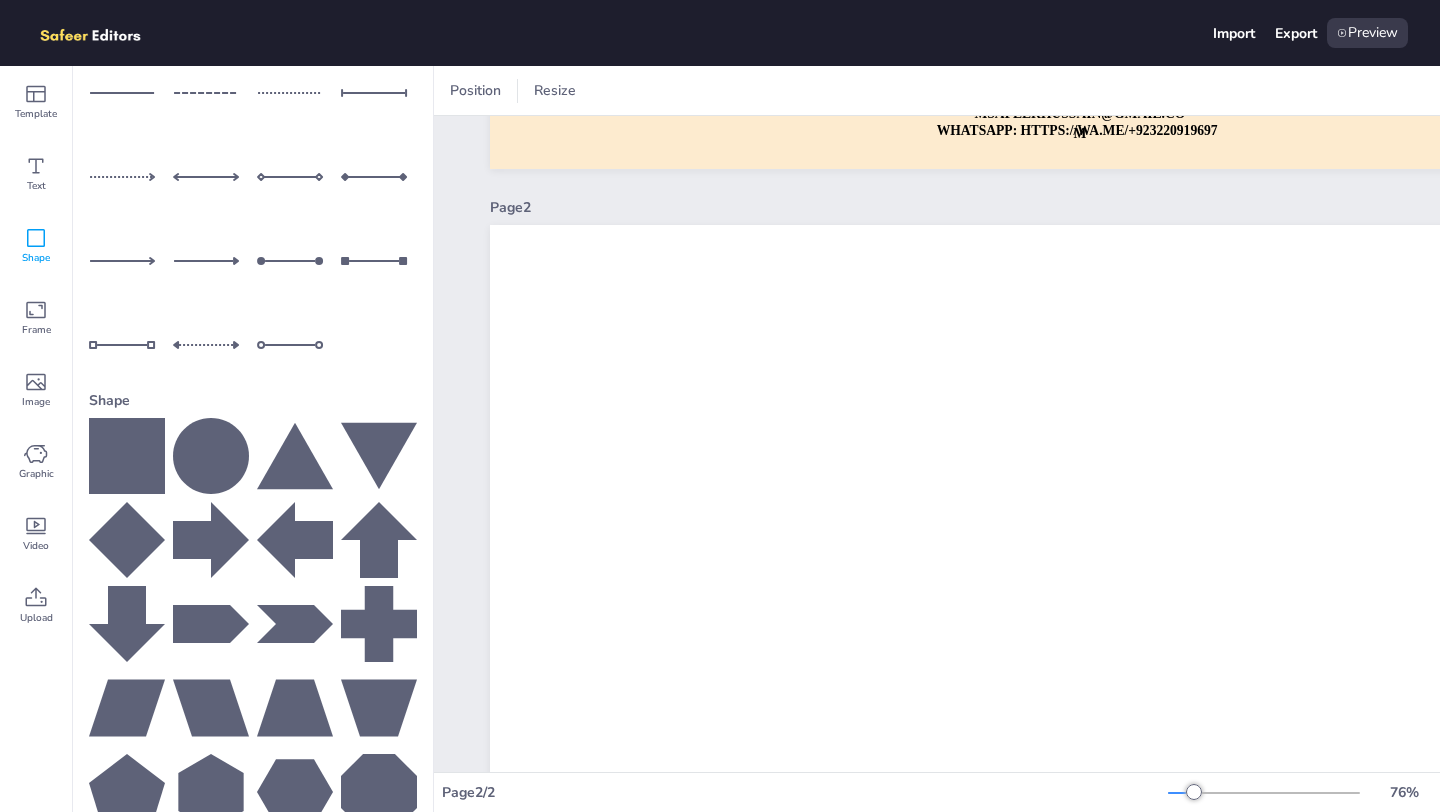 click 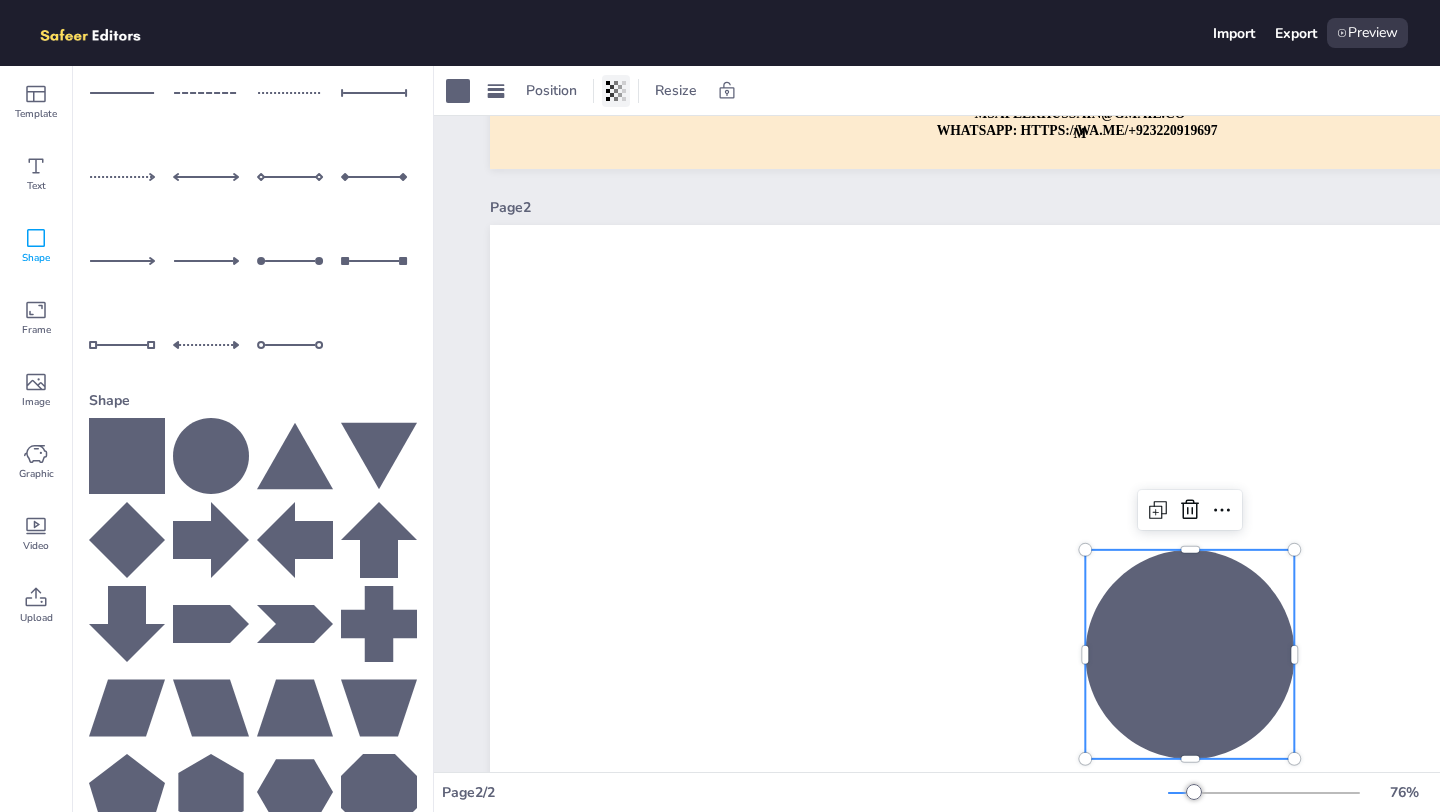 click 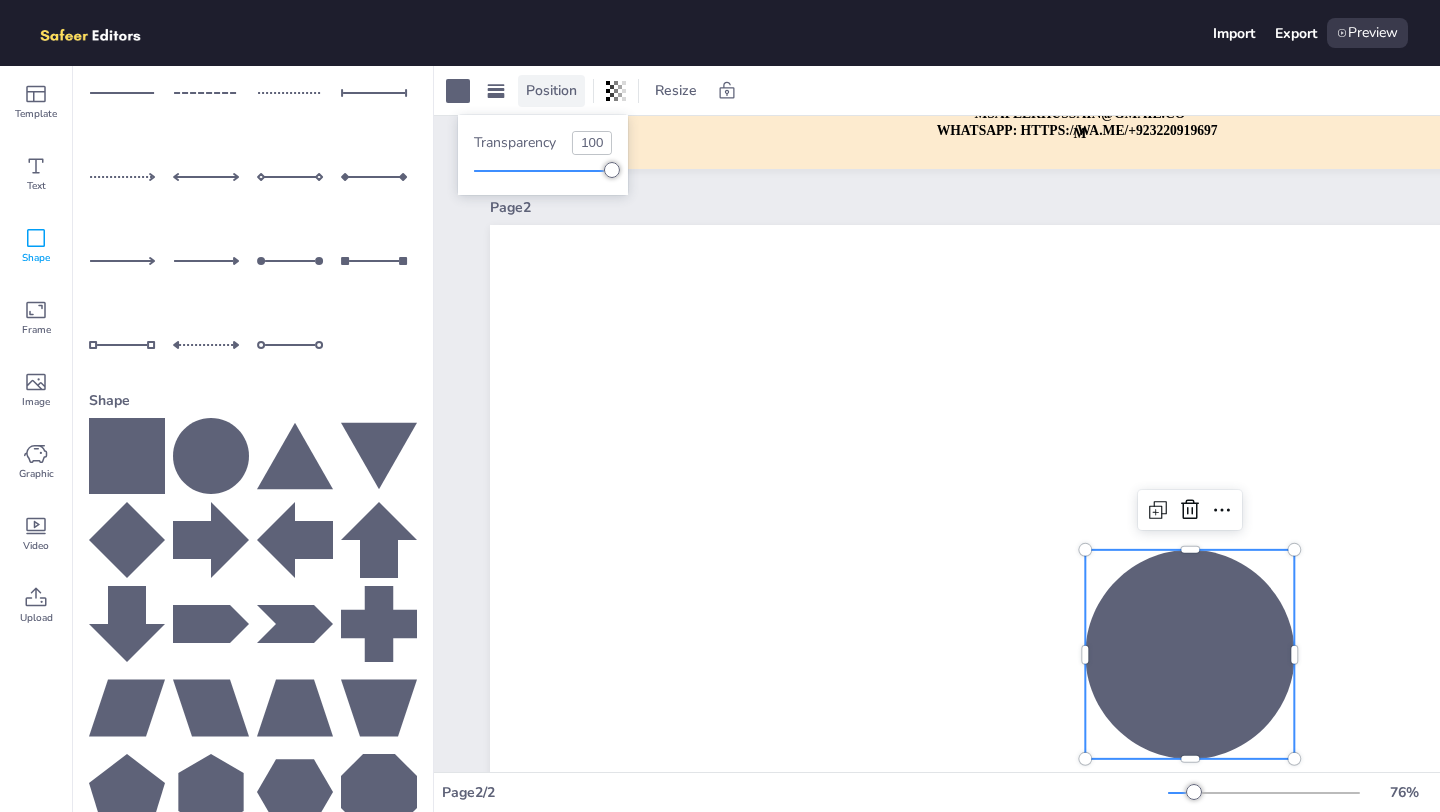 click on "Position" at bounding box center [551, 90] 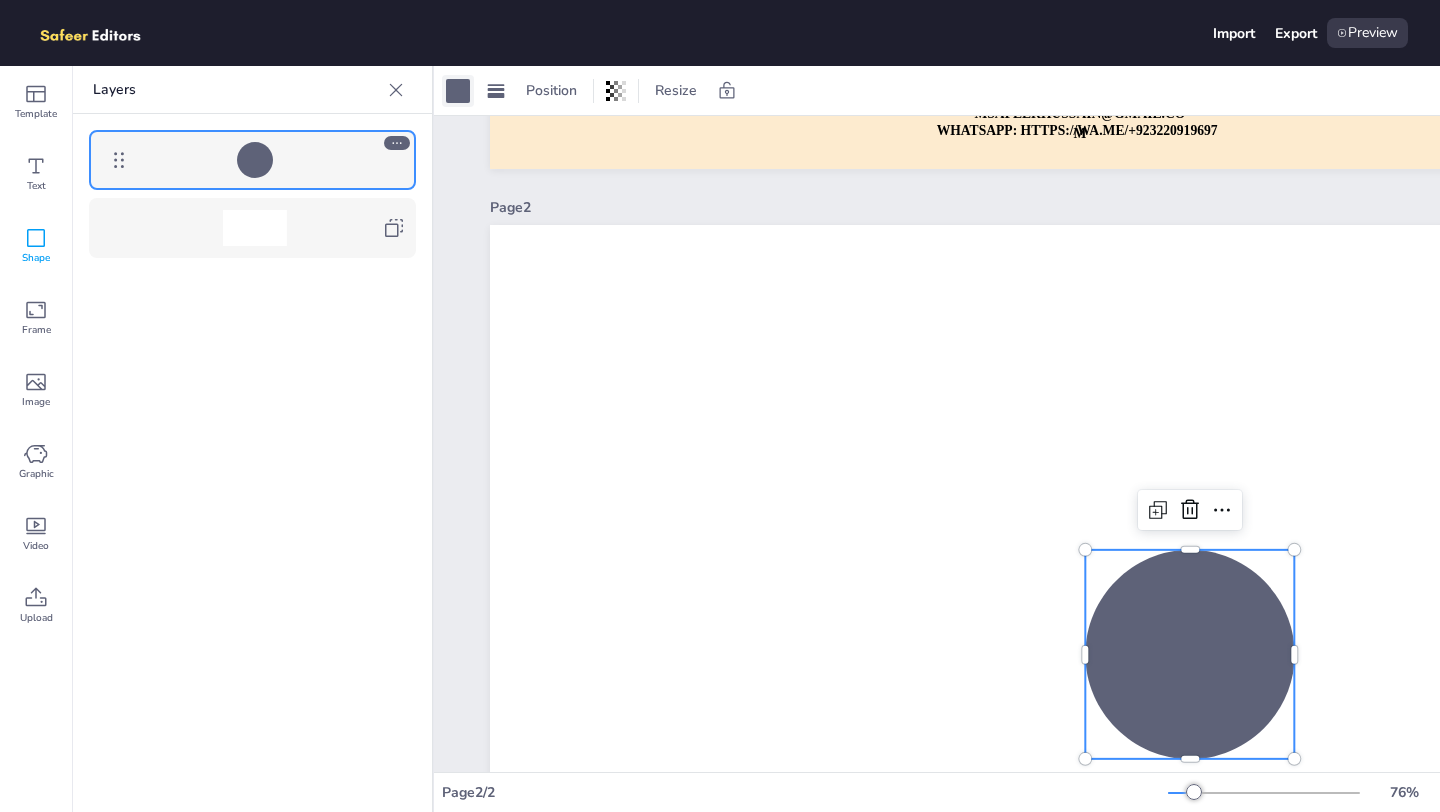 click at bounding box center [458, 91] 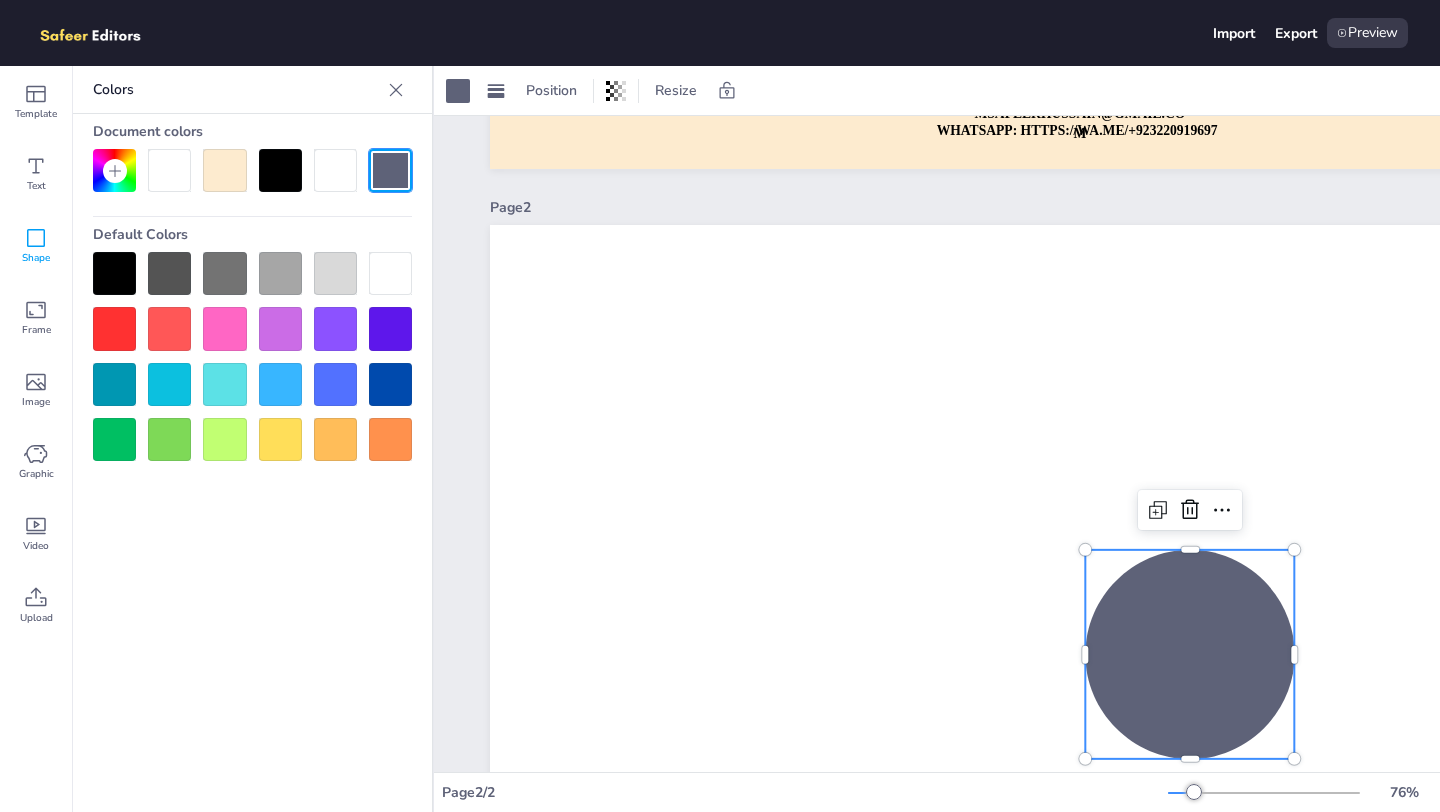 click at bounding box center [335, 328] 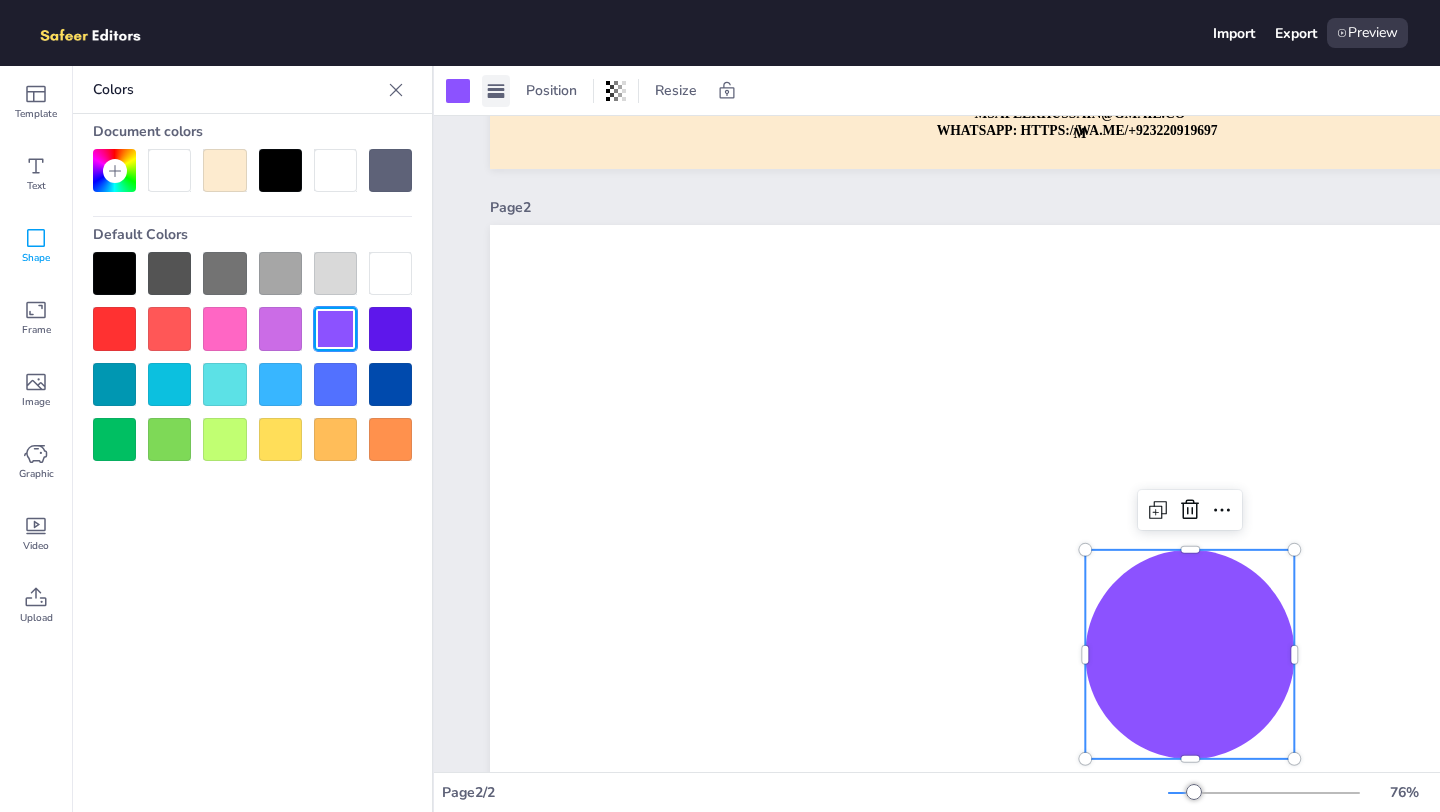 click 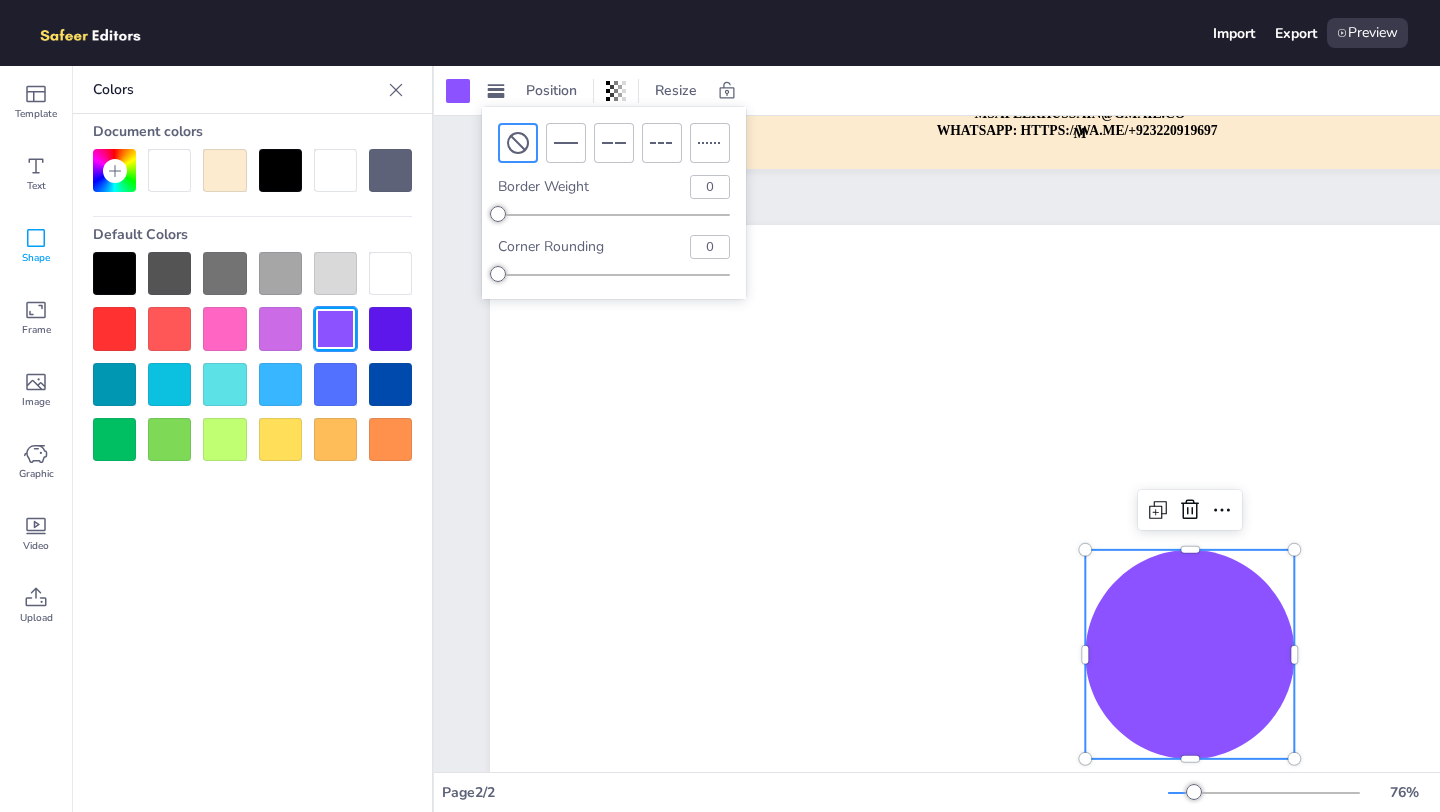 click at bounding box center [614, 215] 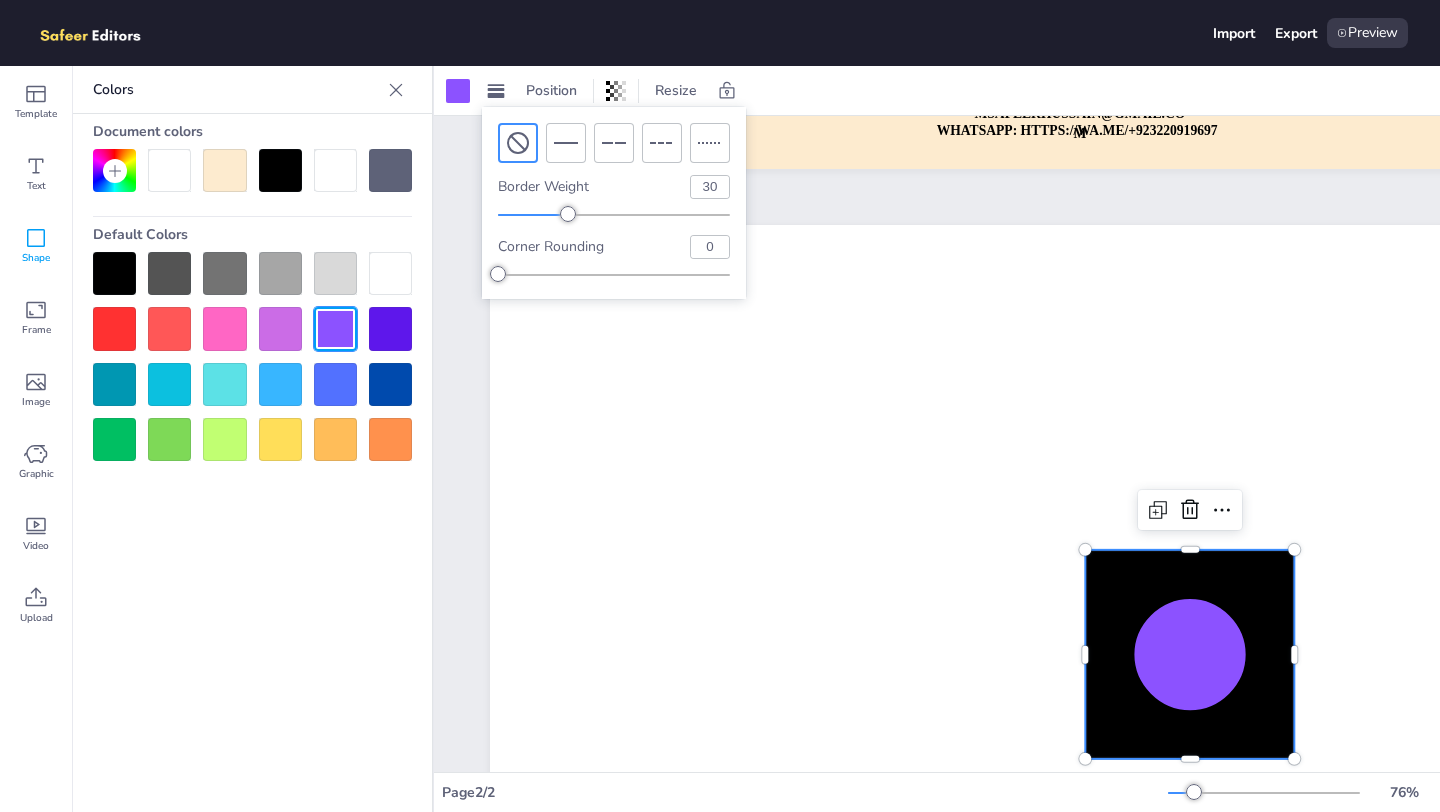 click at bounding box center [614, 215] 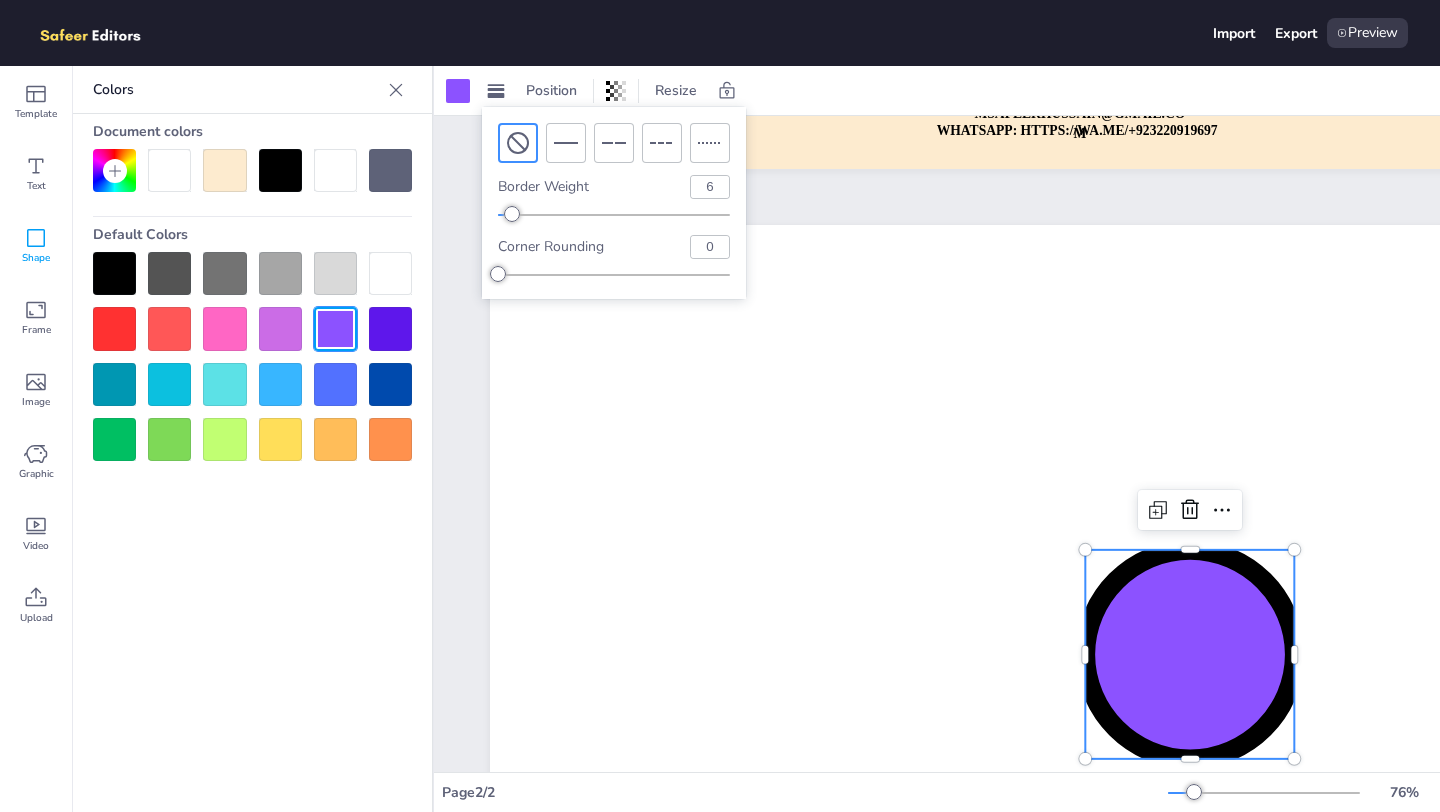 click at bounding box center (512, 214) 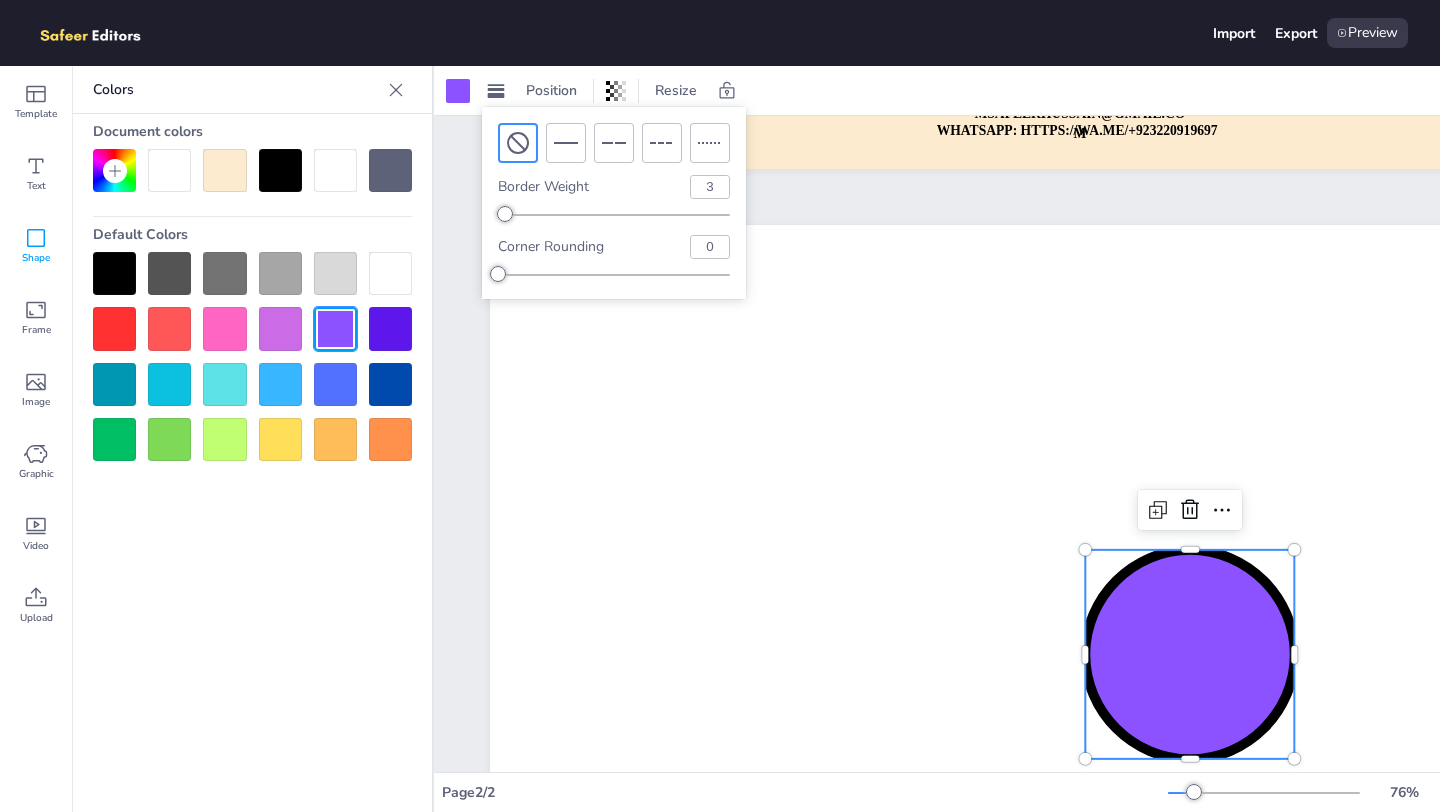 click at bounding box center (614, 275) 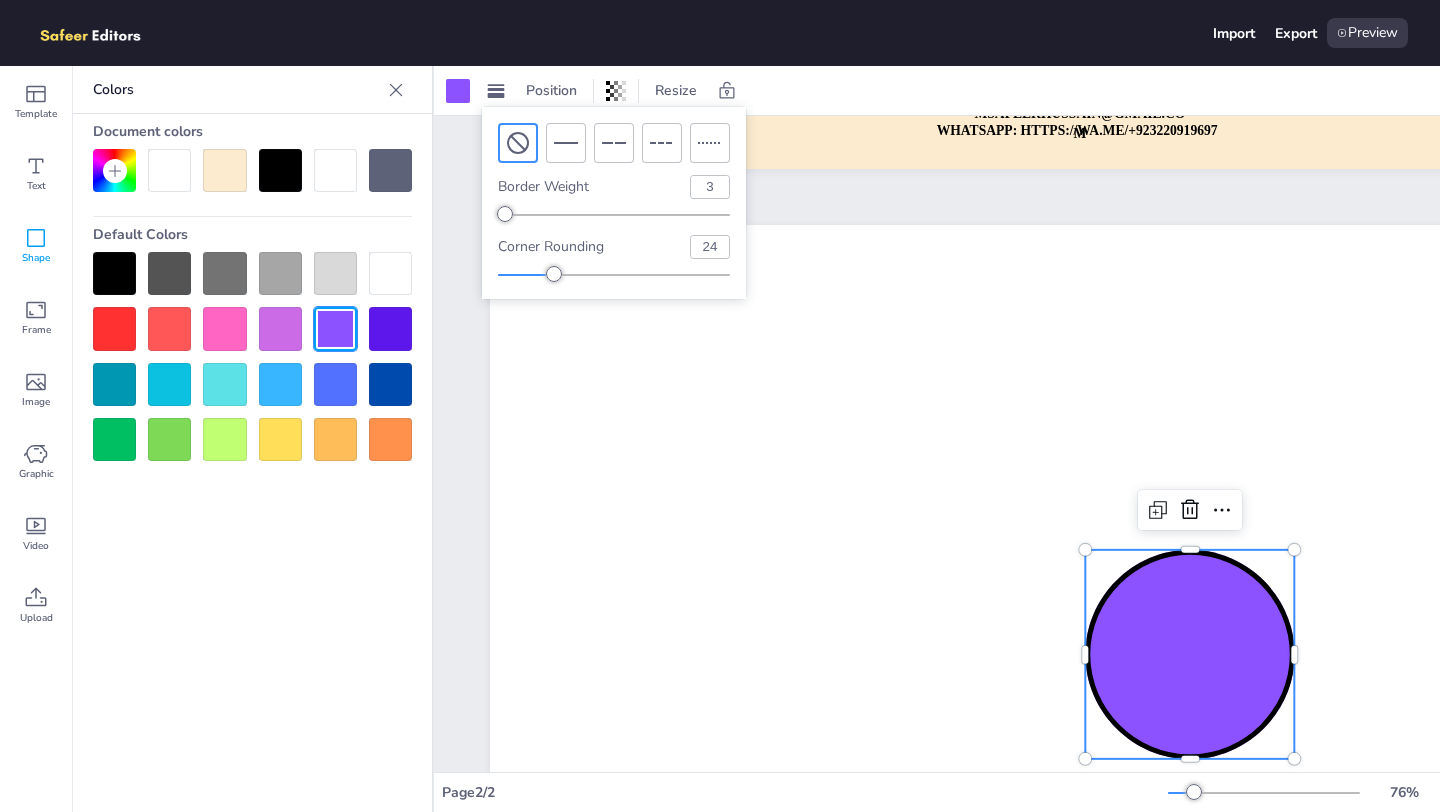 click at bounding box center [614, 275] 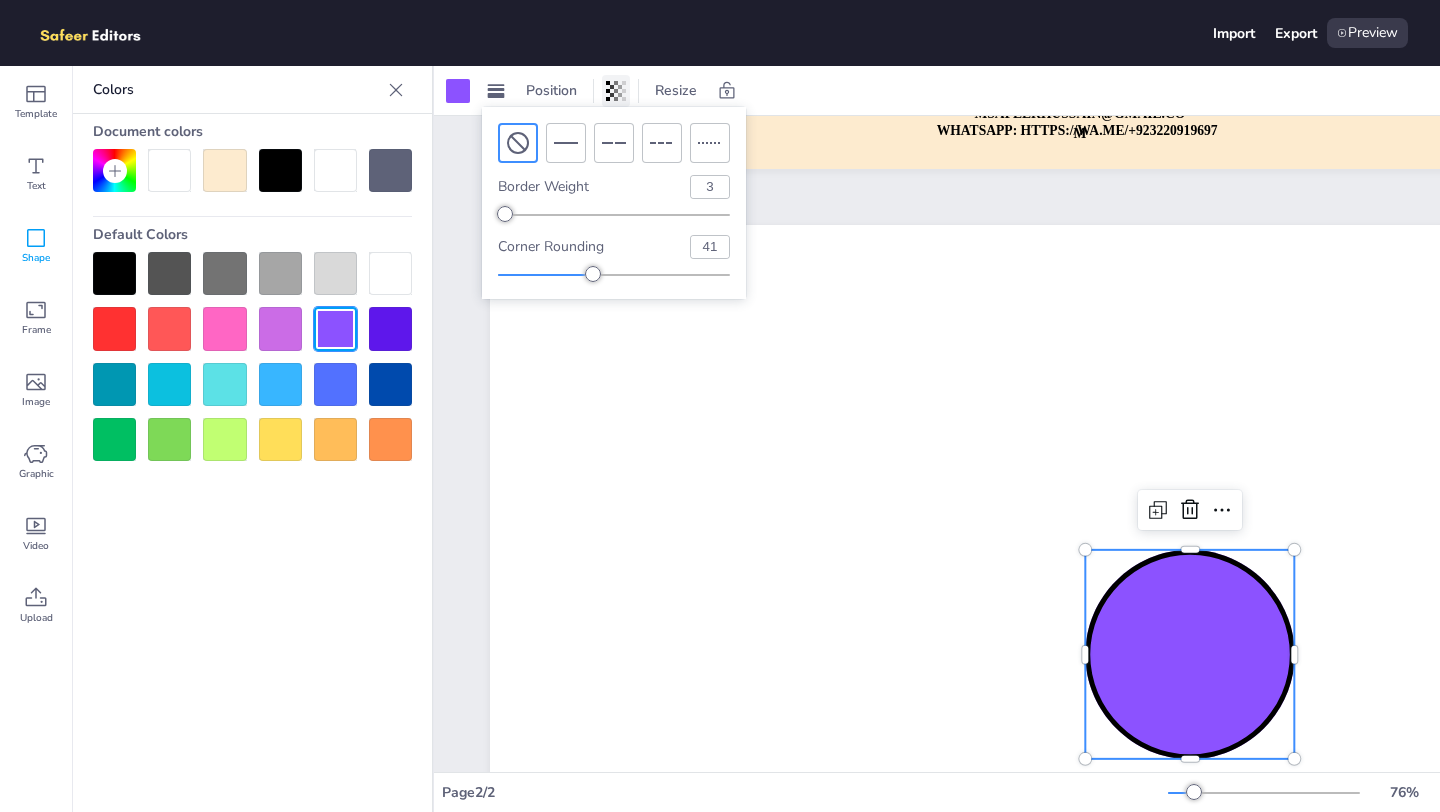 click 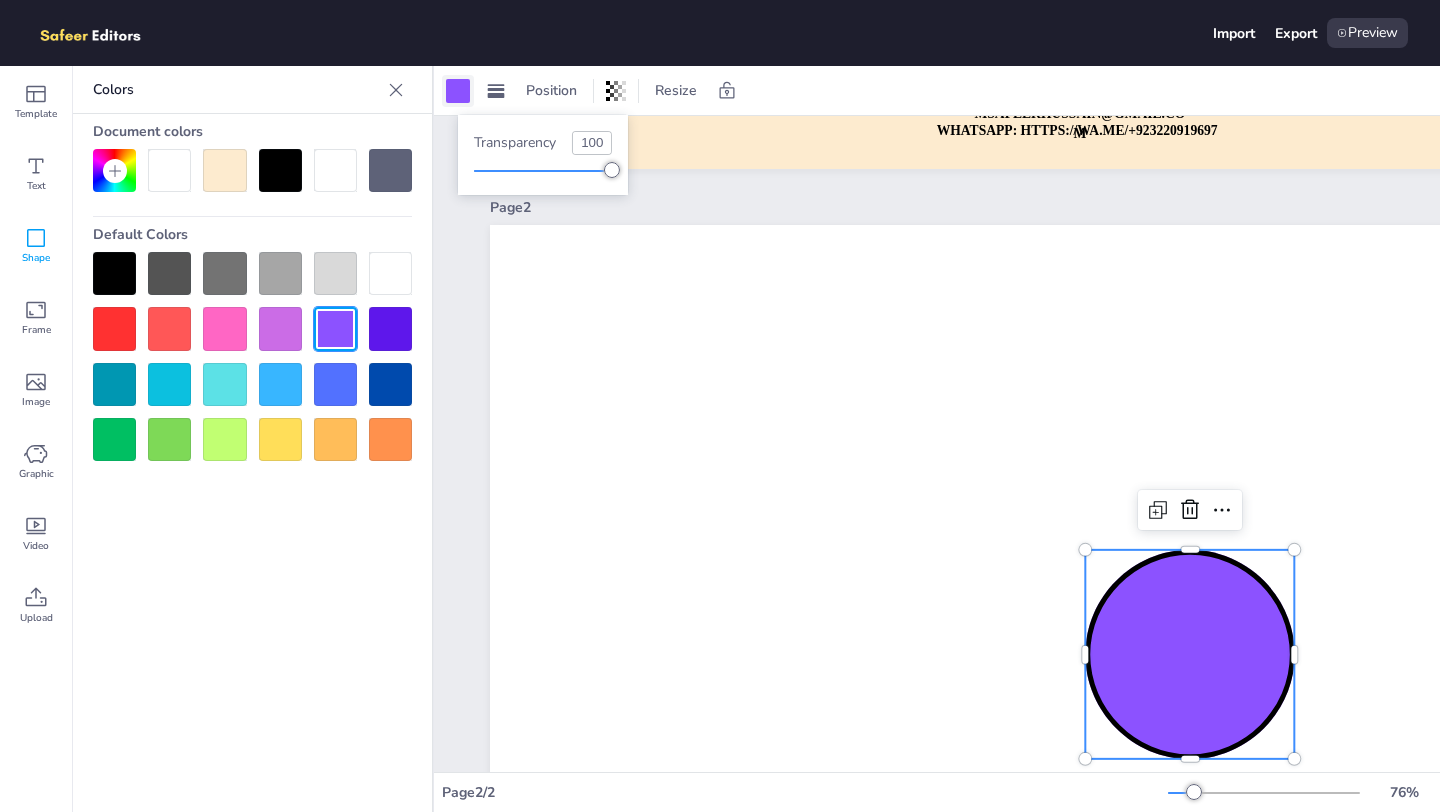 click at bounding box center (458, 91) 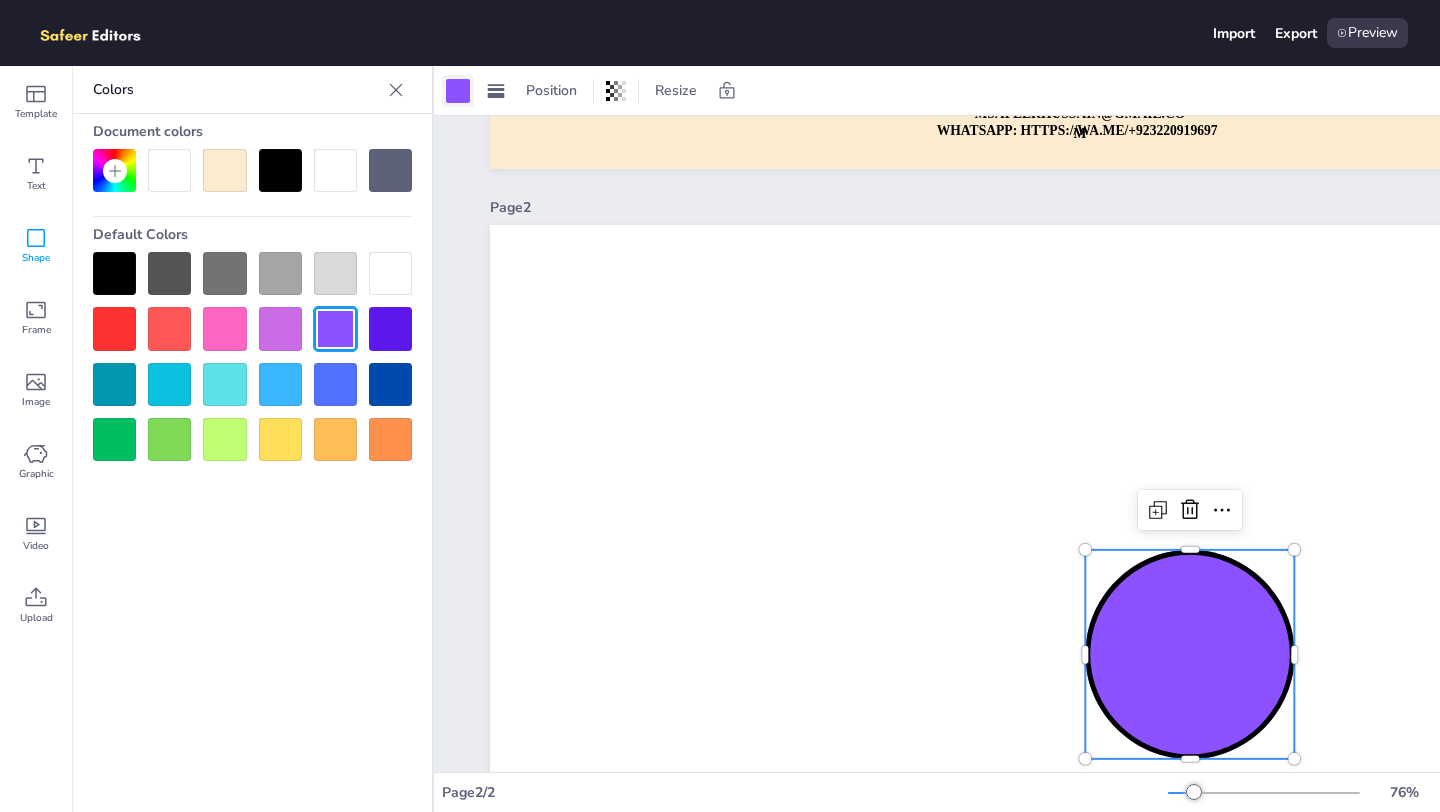 click at bounding box center [458, 91] 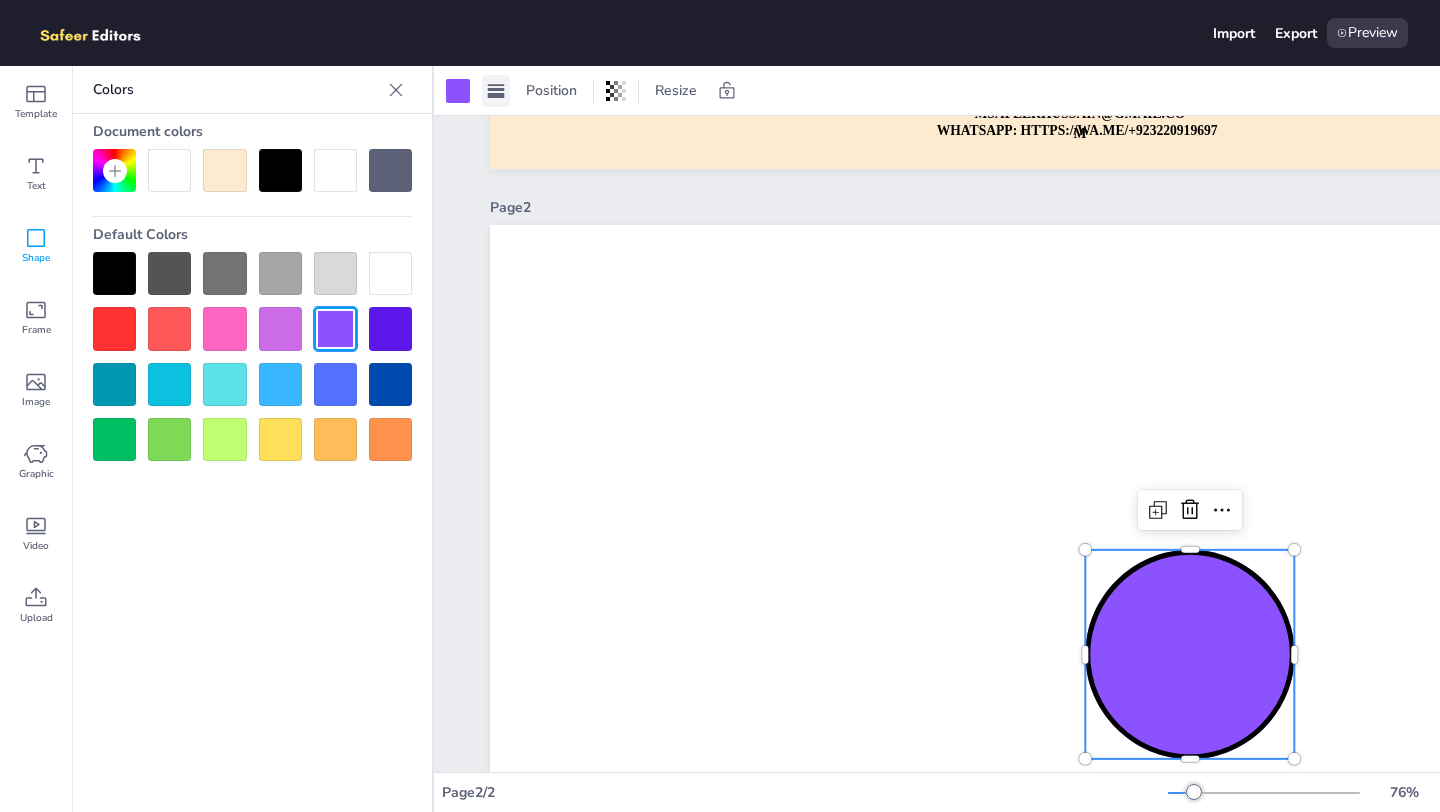 click 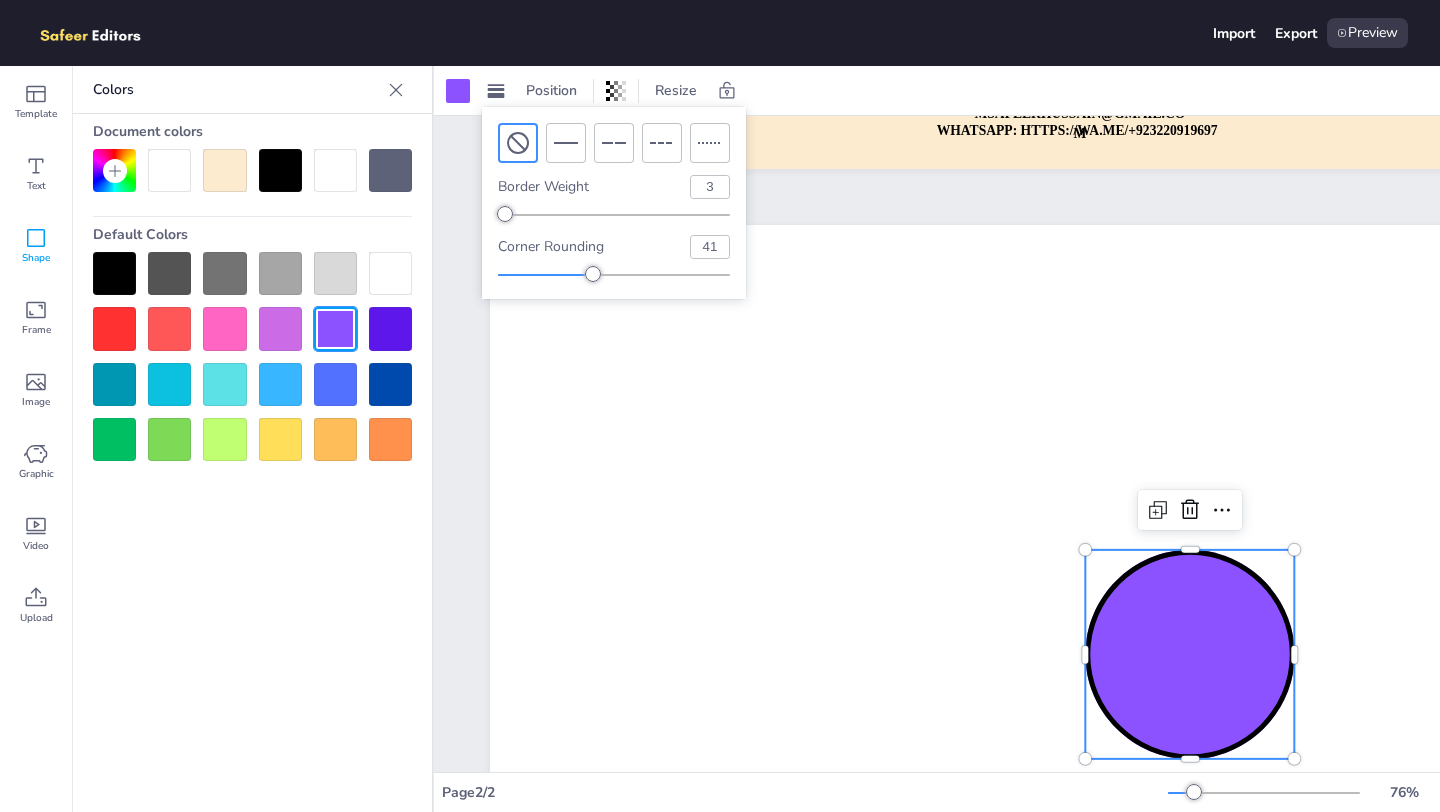 click on "Colors Document colors Default Colors" at bounding box center (253, 439) 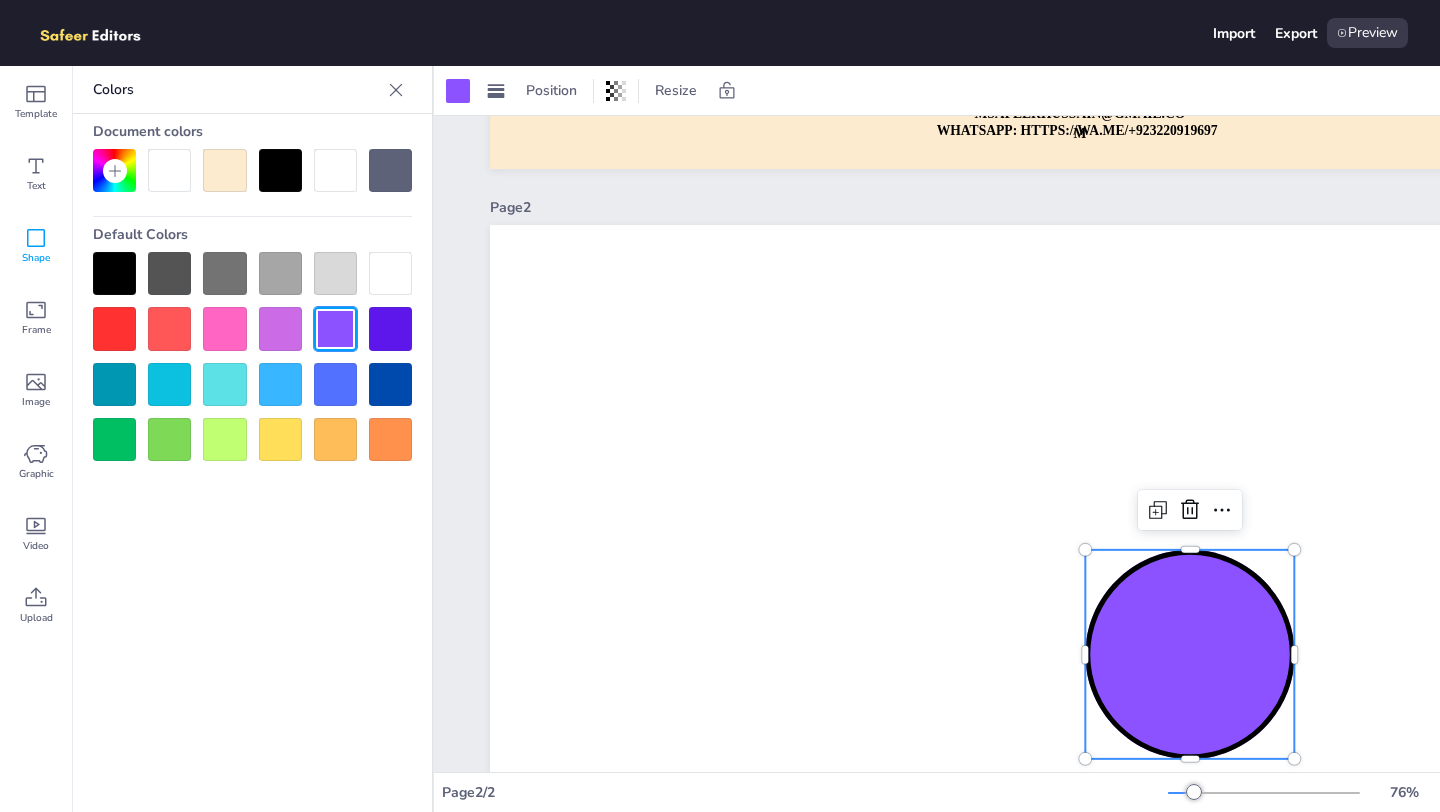 click 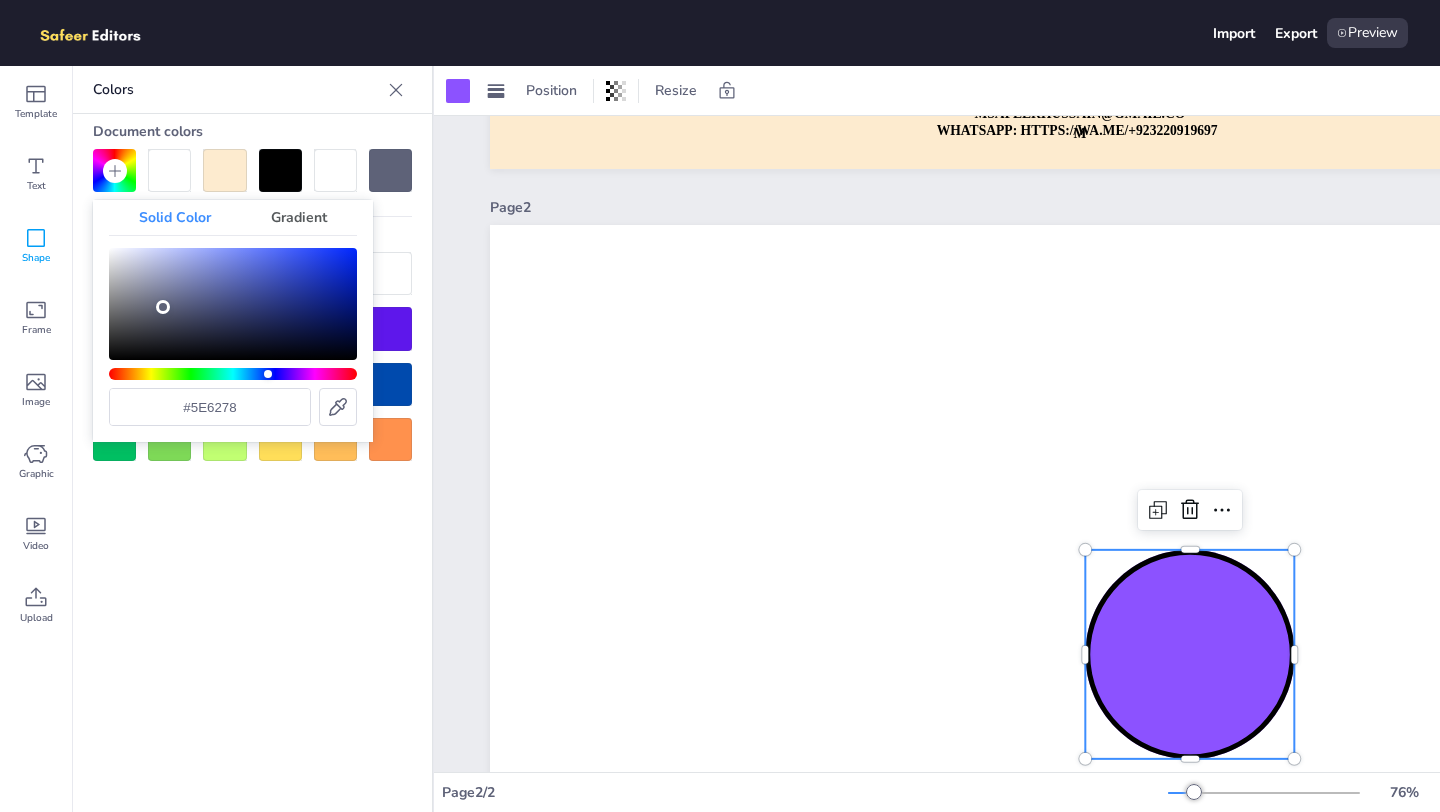 click on "Colors Document colors Default Colors" at bounding box center (253, 439) 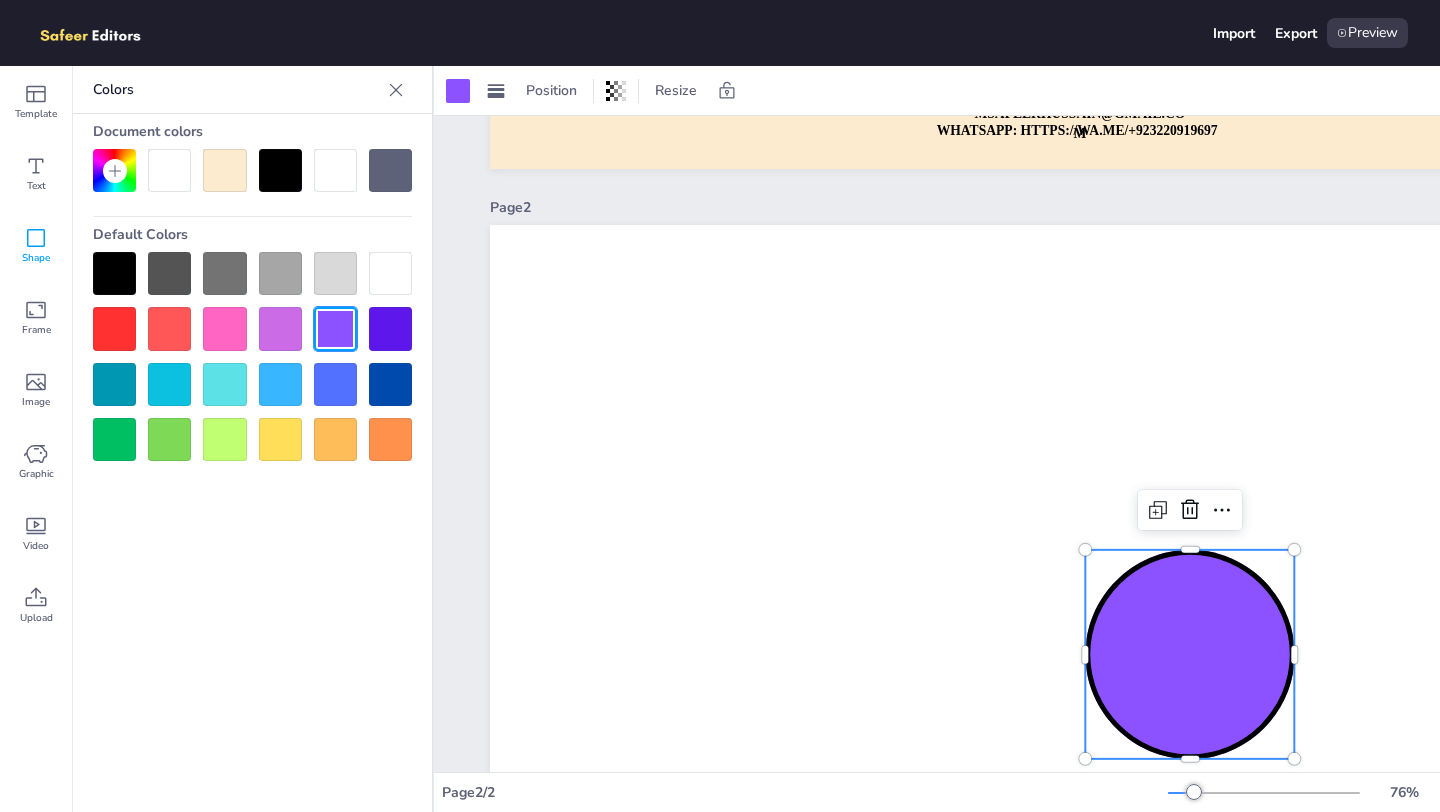 click at bounding box center (390, 273) 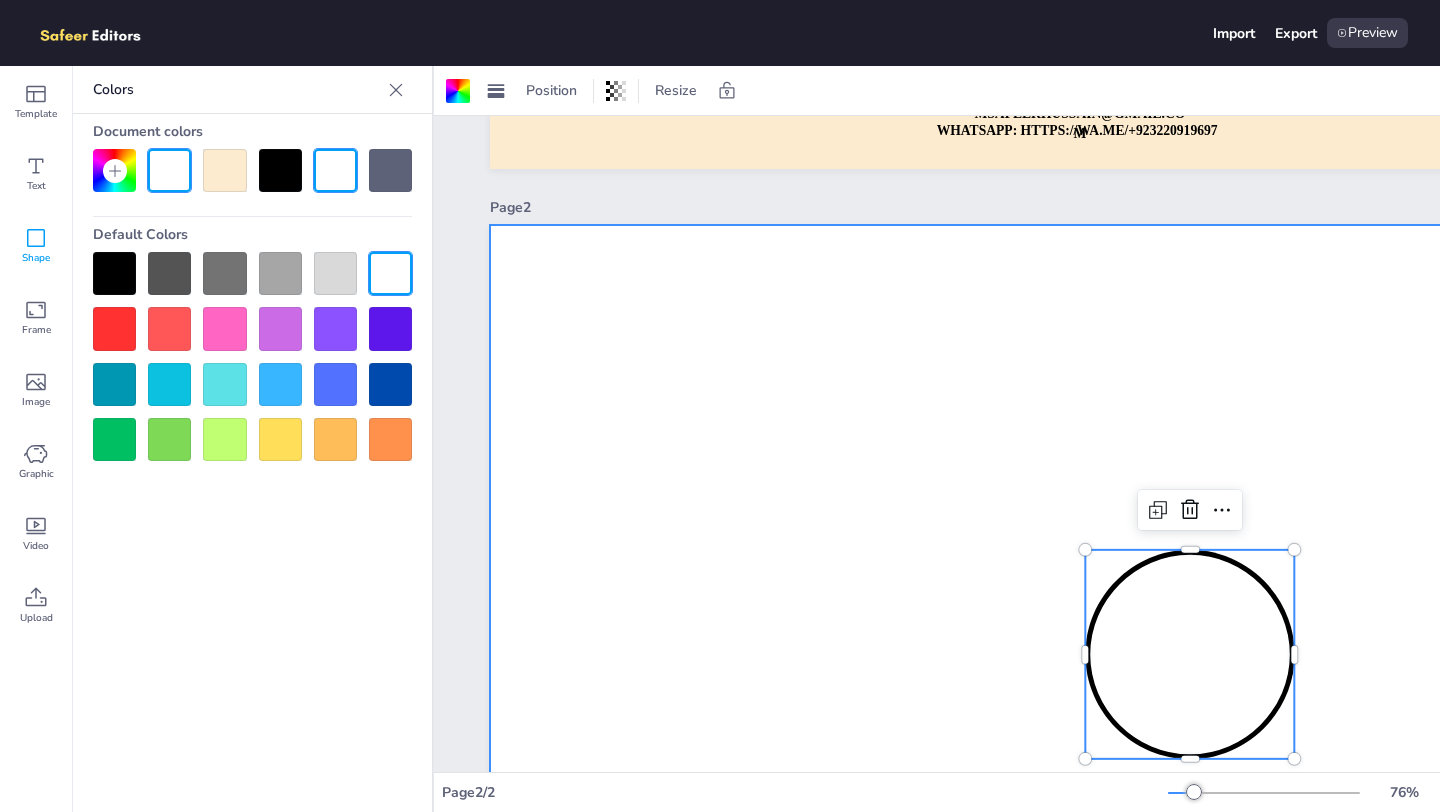 click at bounding box center [1109, 574] 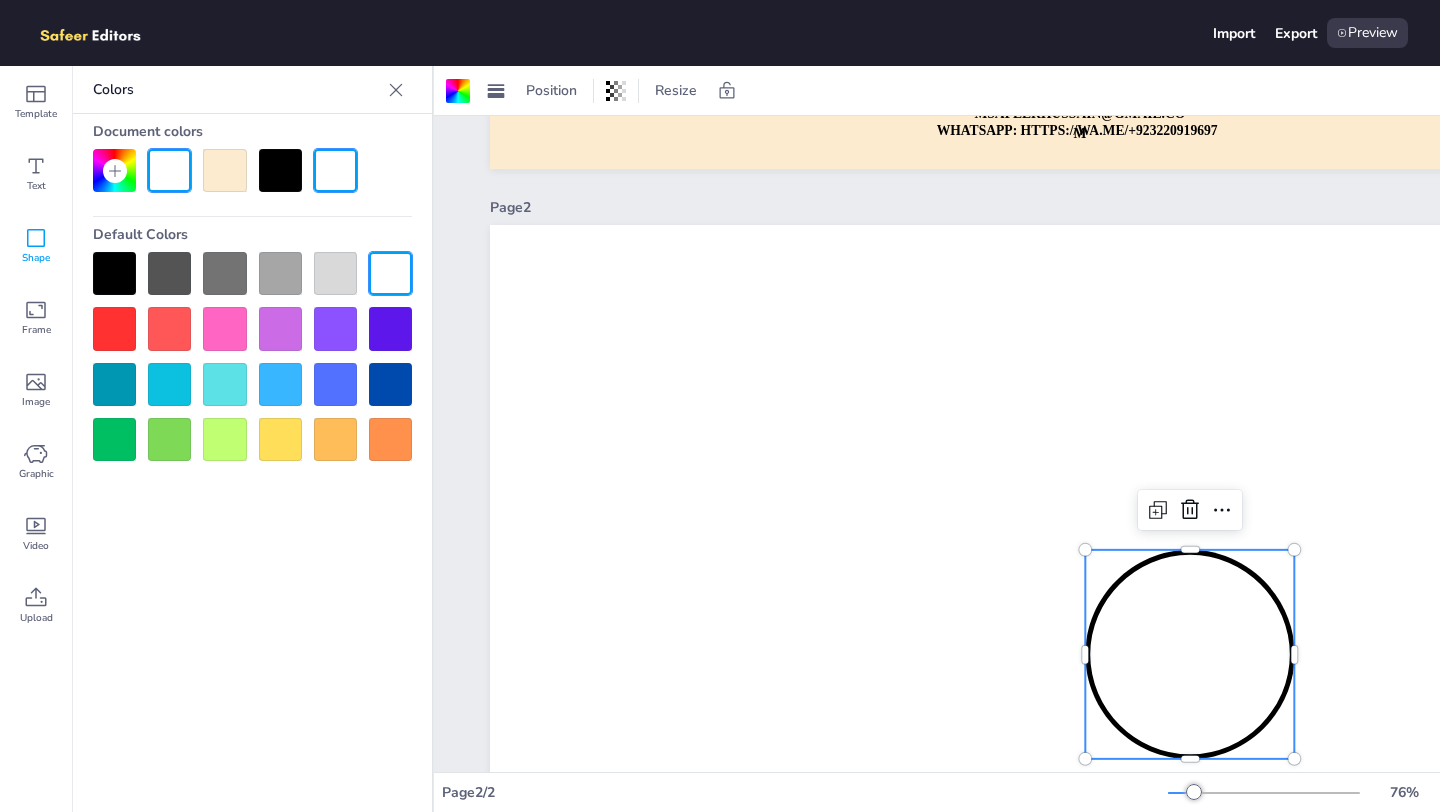 click 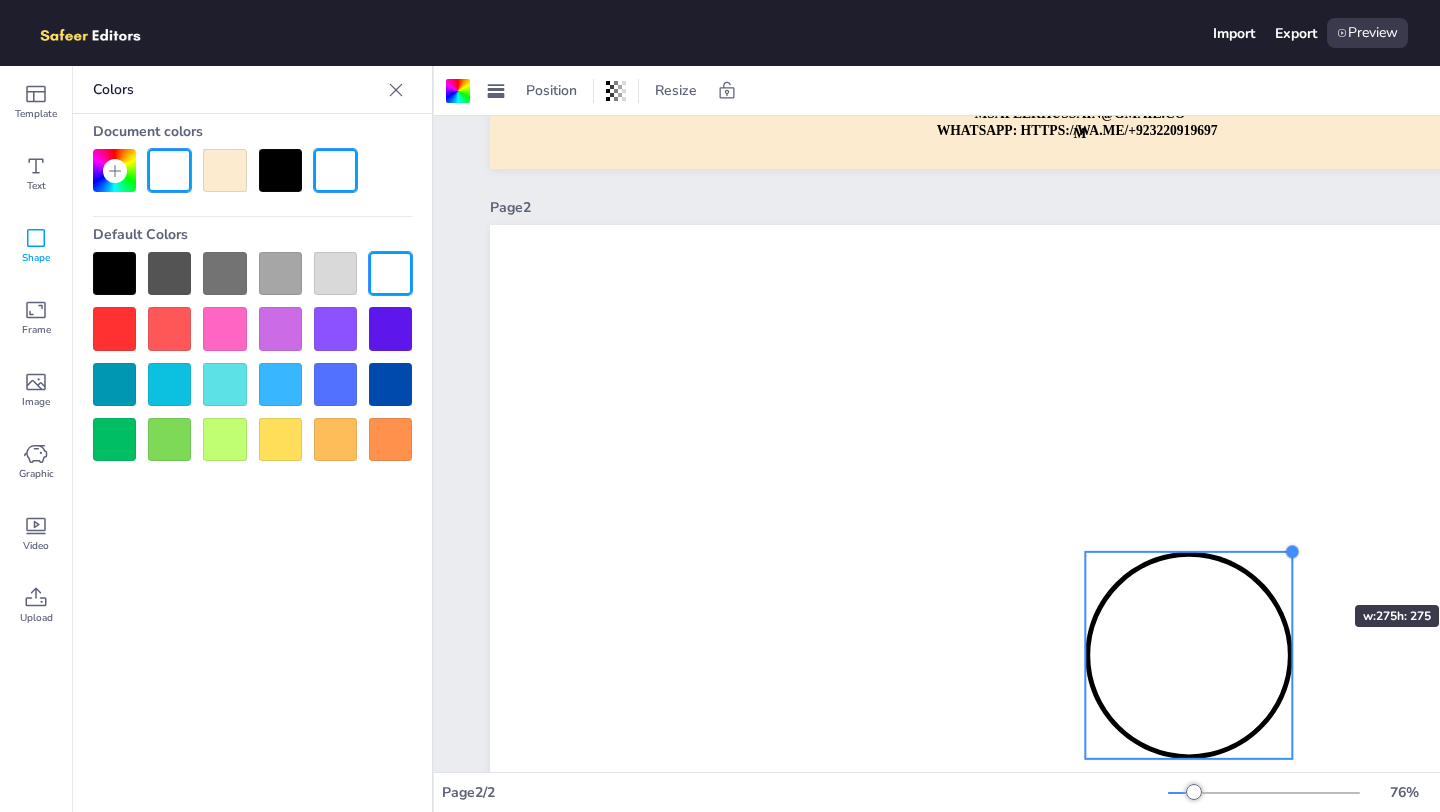 drag, startPoint x: 1296, startPoint y: 547, endPoint x: 1301, endPoint y: 563, distance: 16.763054 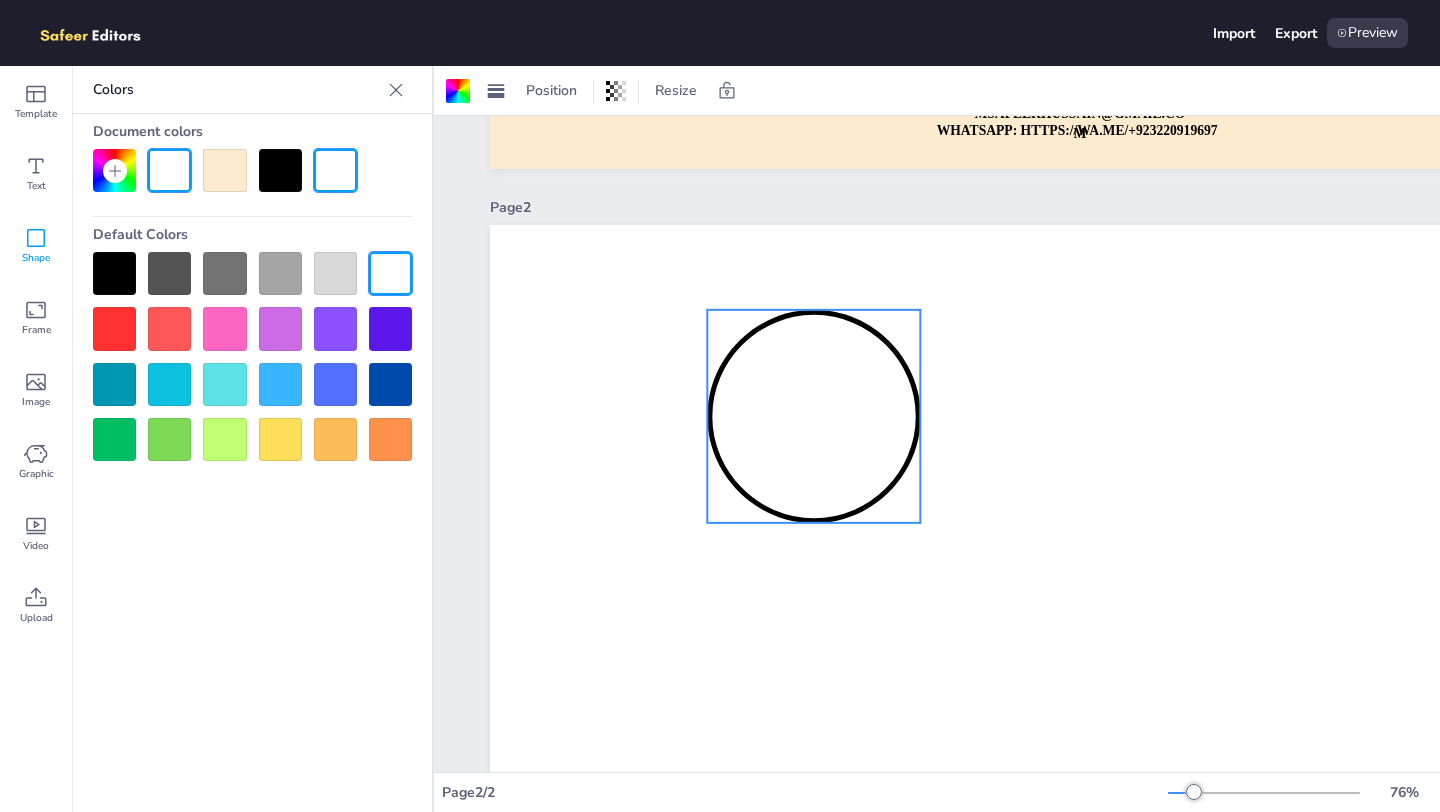 drag, startPoint x: 1260, startPoint y: 610, endPoint x: 876, endPoint y: 369, distance: 453.36188 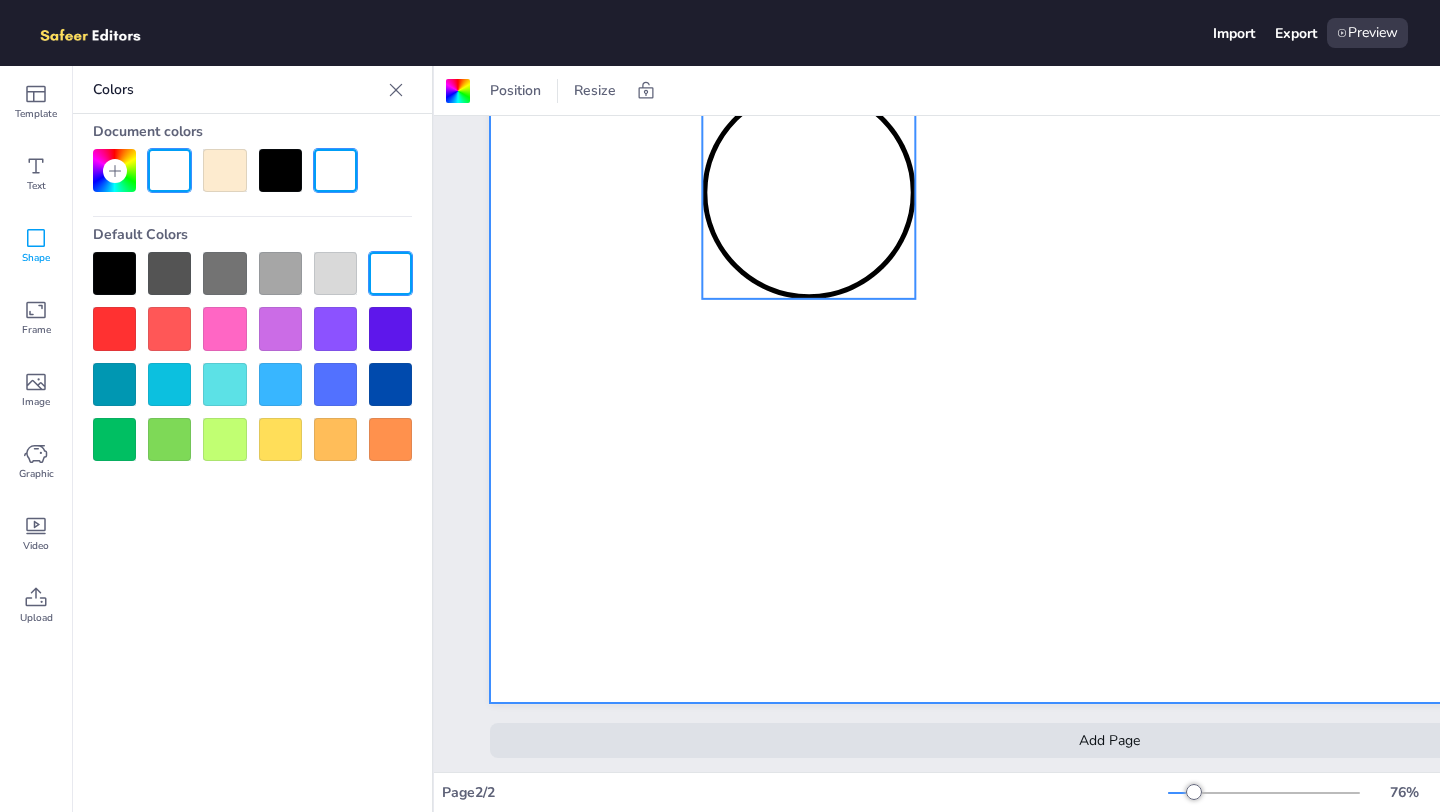 scroll, scrollTop: 942, scrollLeft: 0, axis: vertical 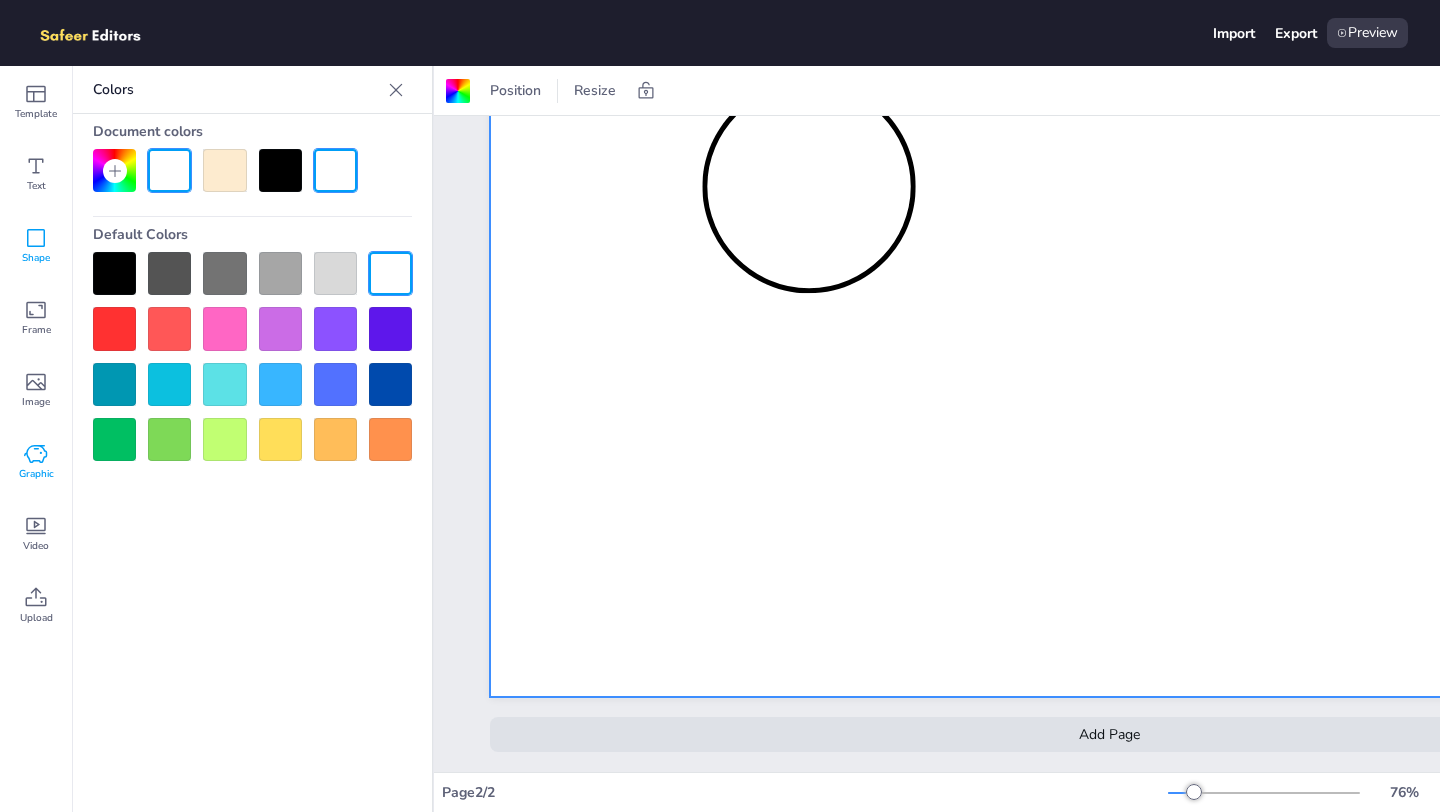 click 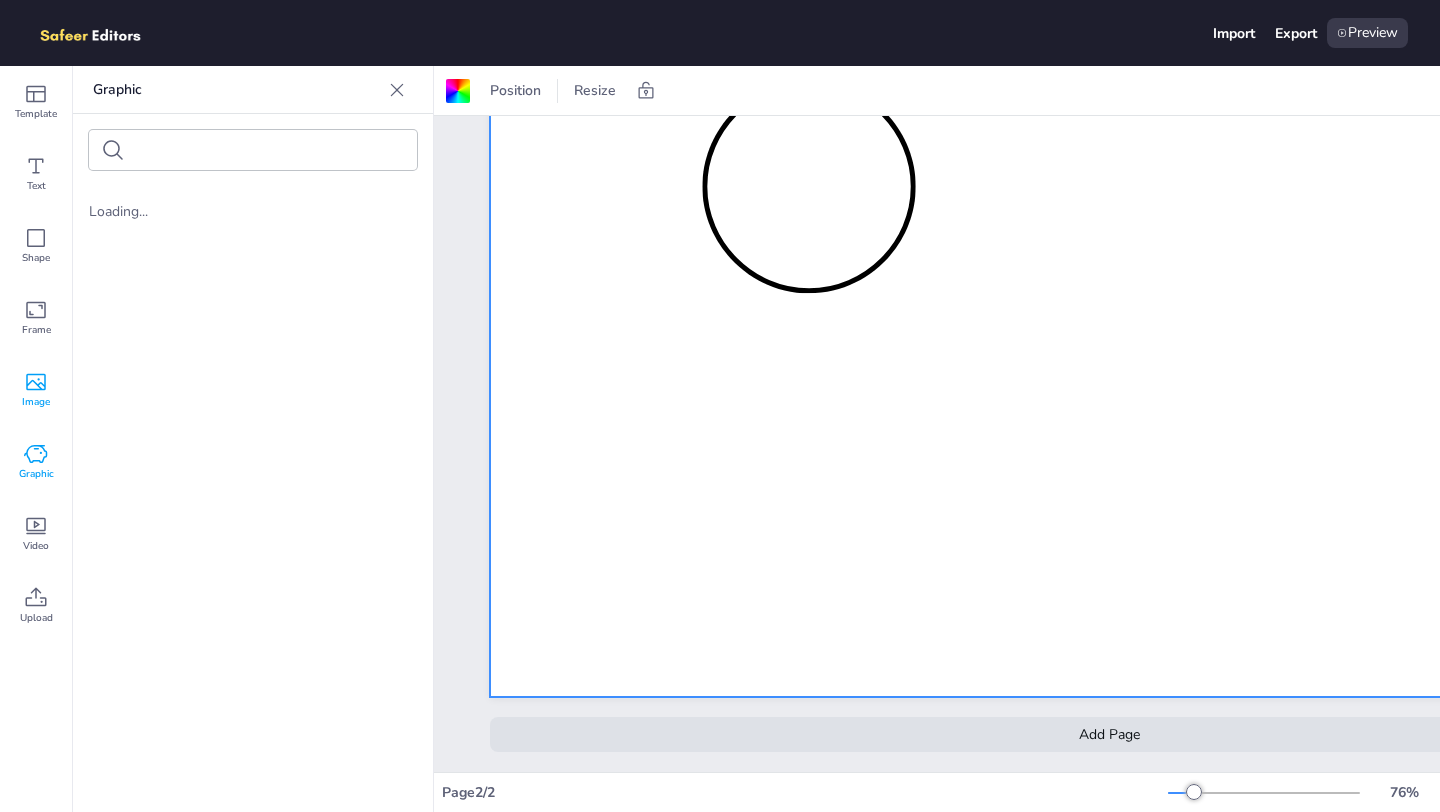 click on "Image" at bounding box center [36, 390] 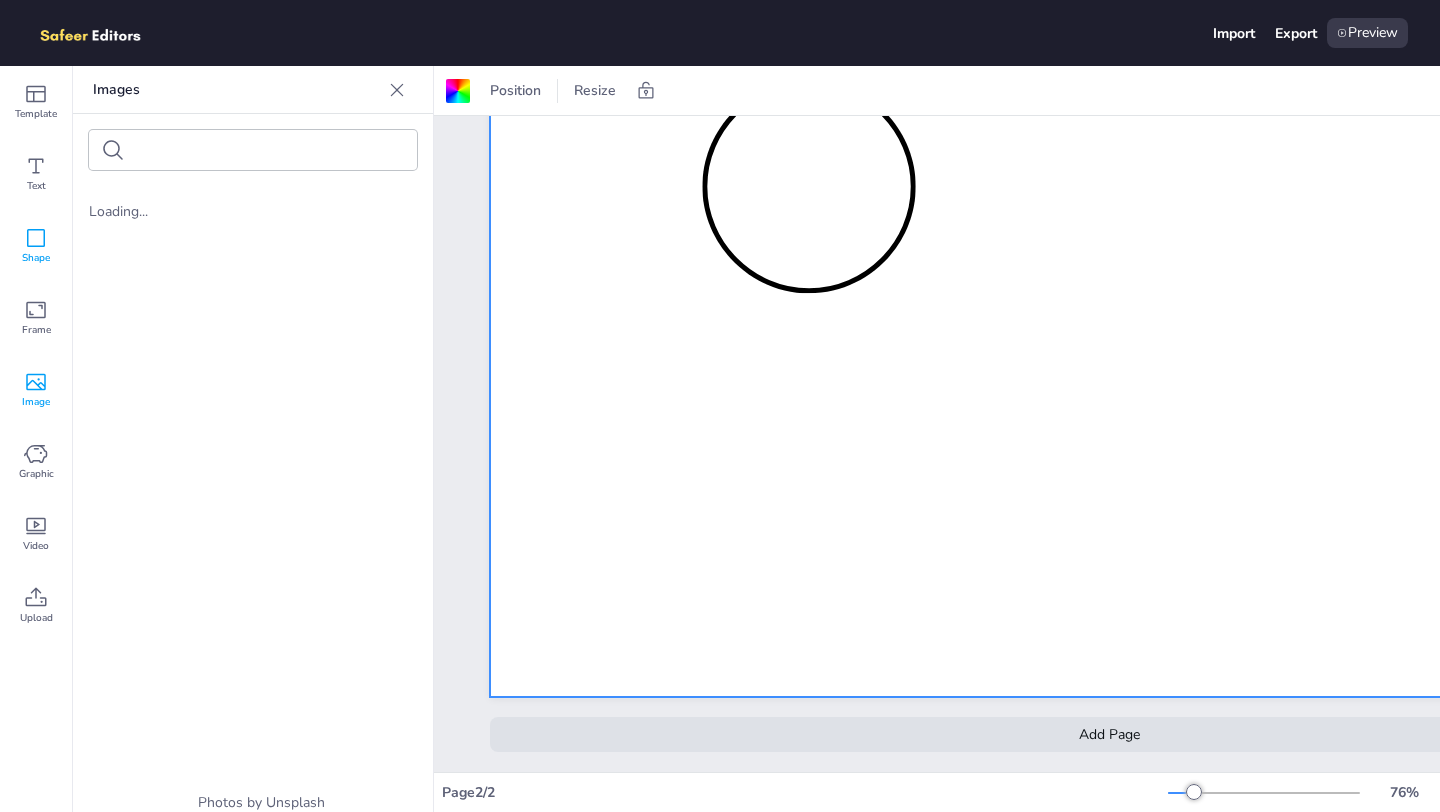 click on "Shape" at bounding box center [36, 246] 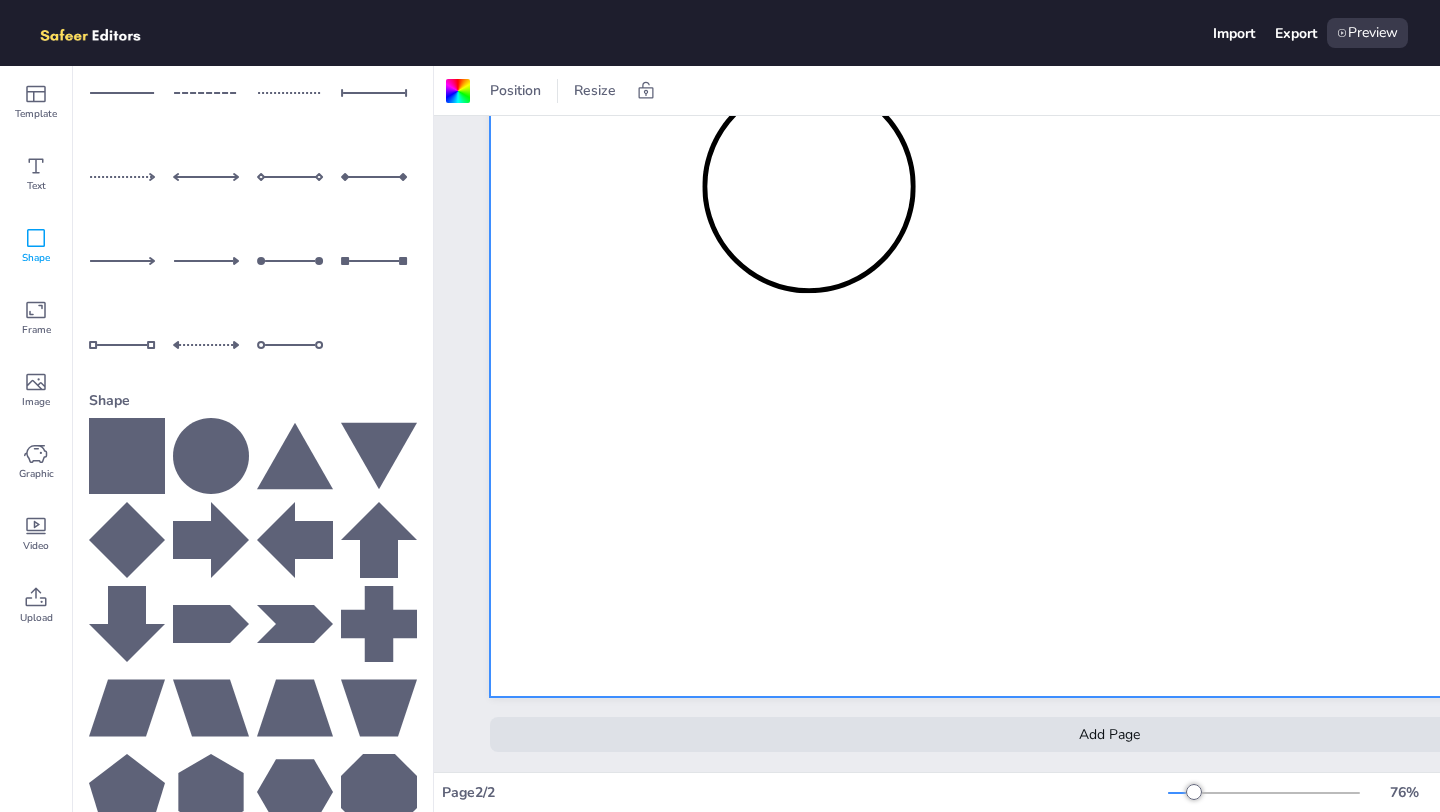 scroll, scrollTop: 0, scrollLeft: 0, axis: both 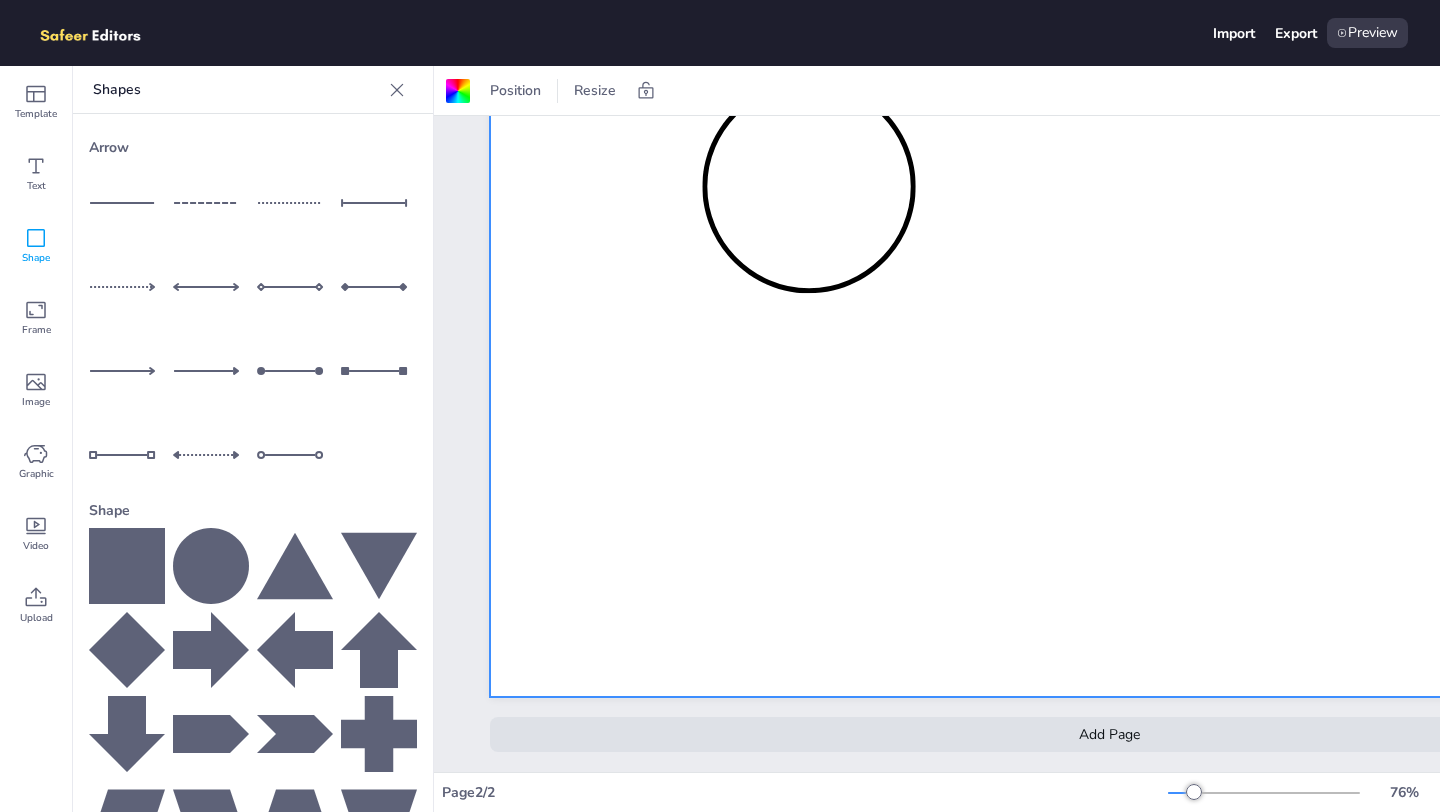click at bounding box center [295, 287] 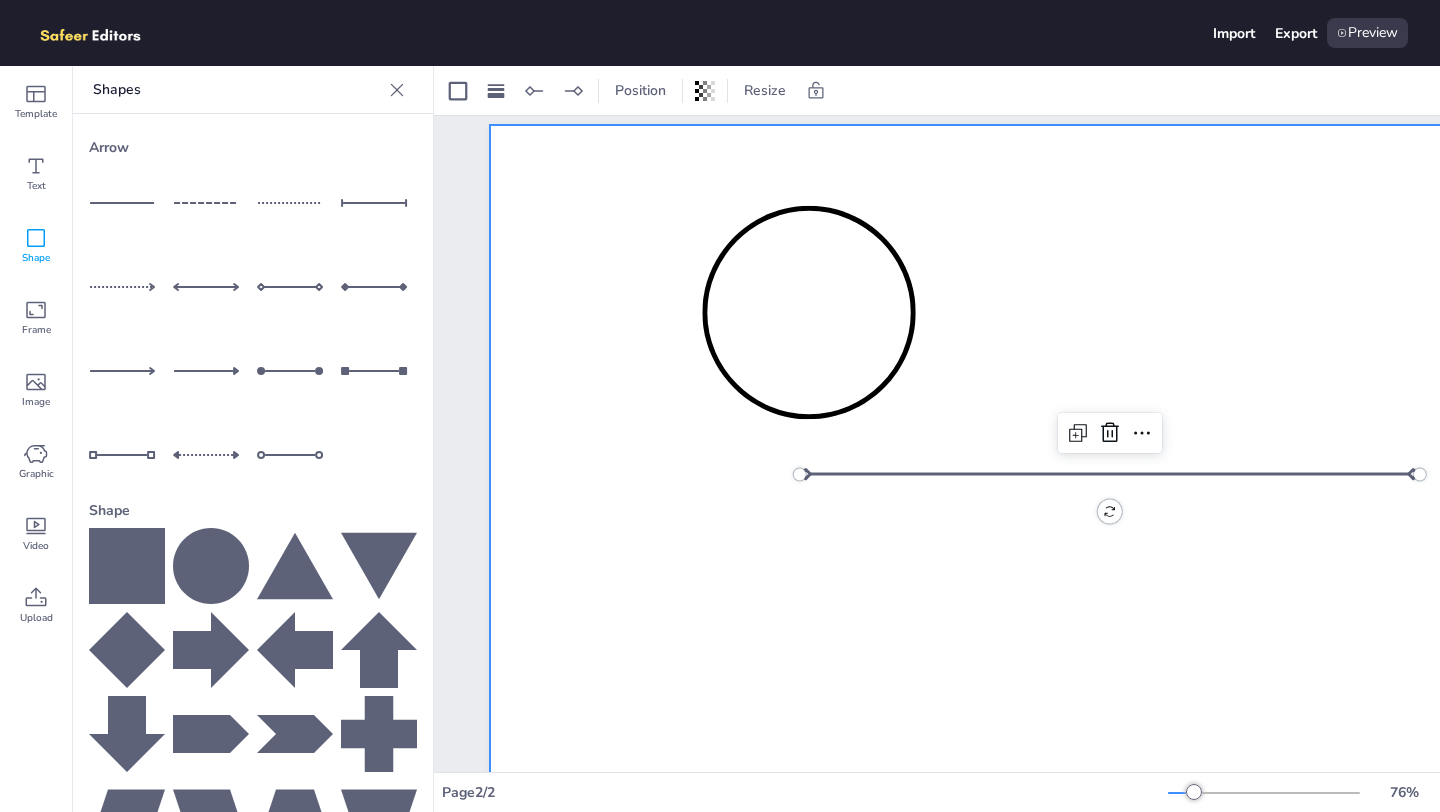 scroll, scrollTop: 808, scrollLeft: 0, axis: vertical 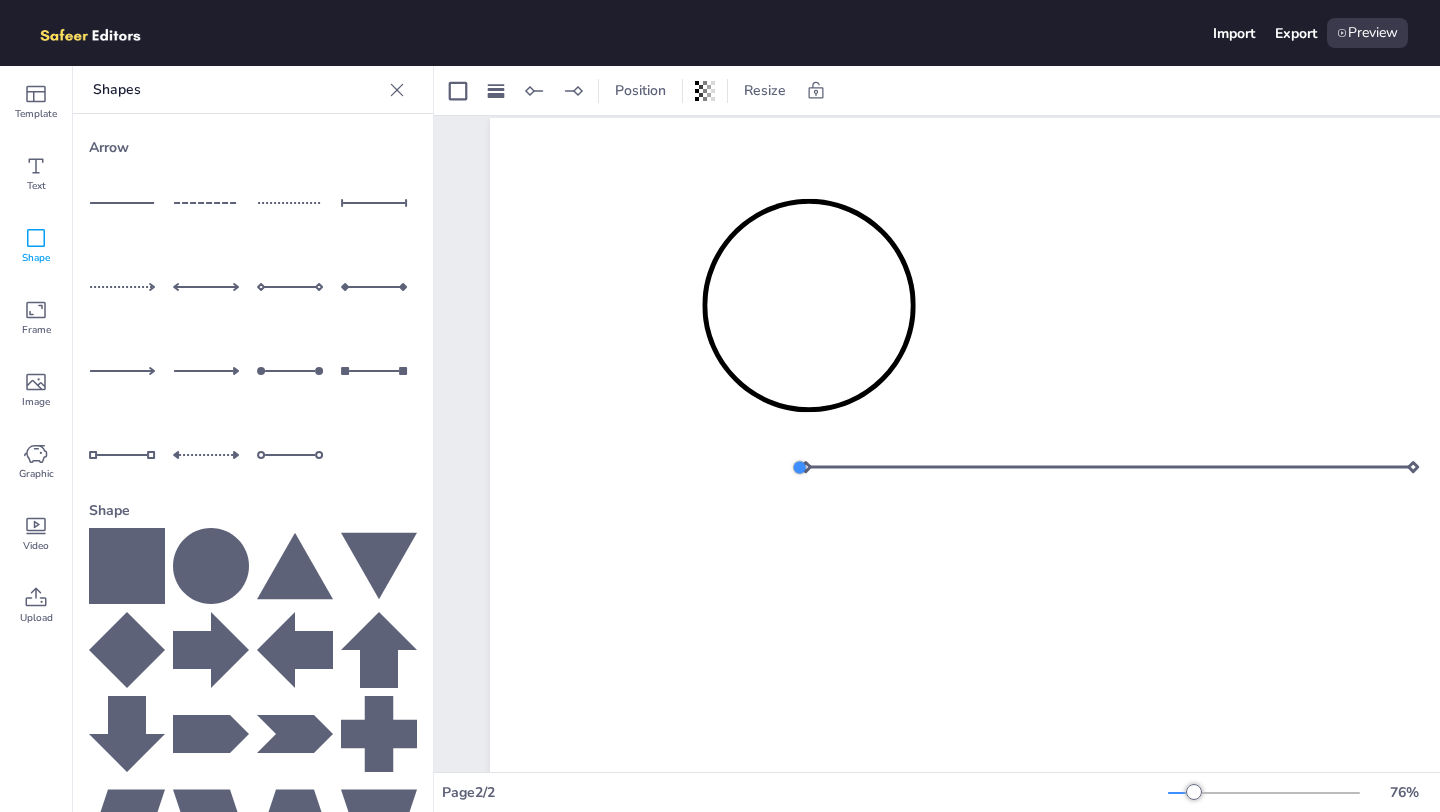 click at bounding box center (800, 467) 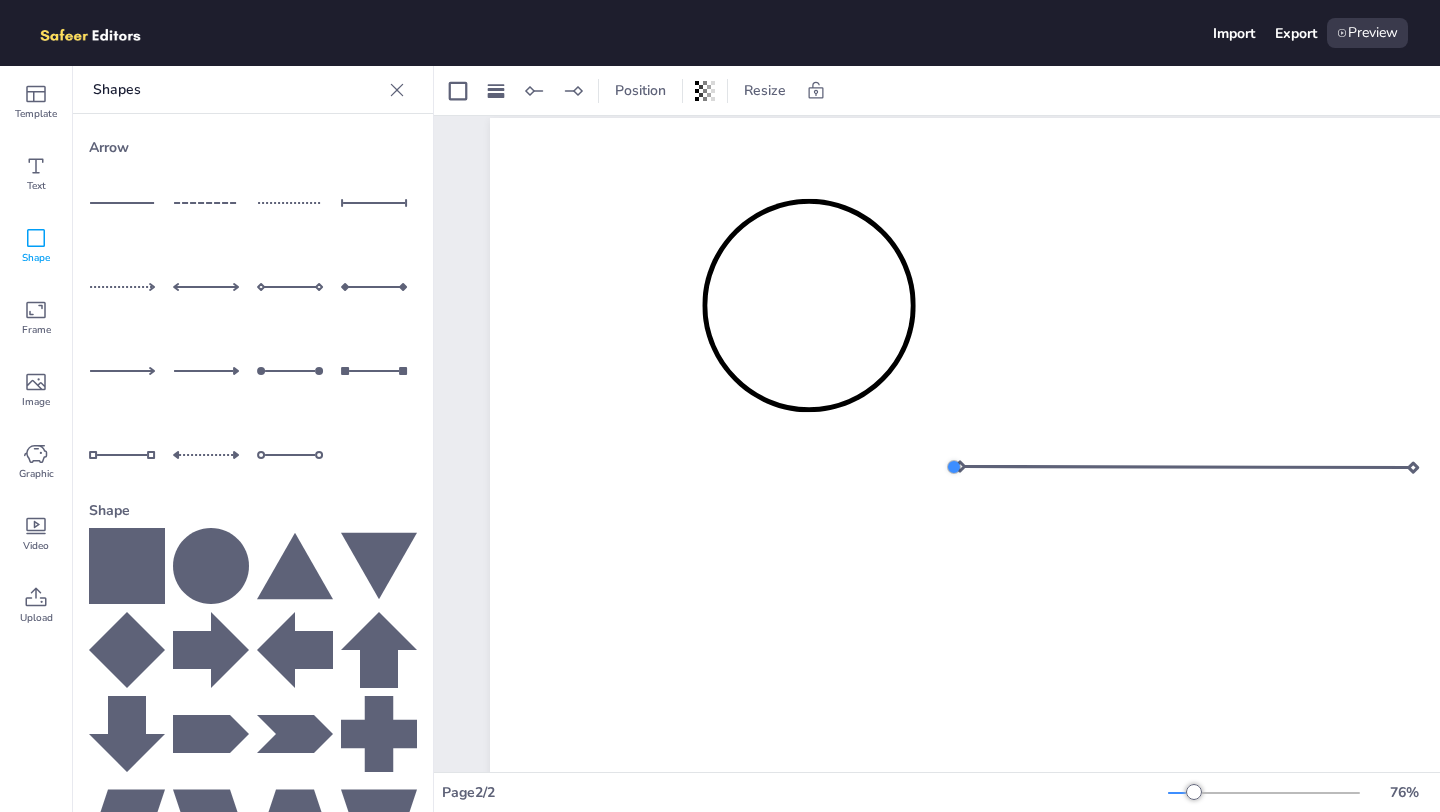 drag, startPoint x: 802, startPoint y: 464, endPoint x: 1180, endPoint y: 455, distance: 378.10712 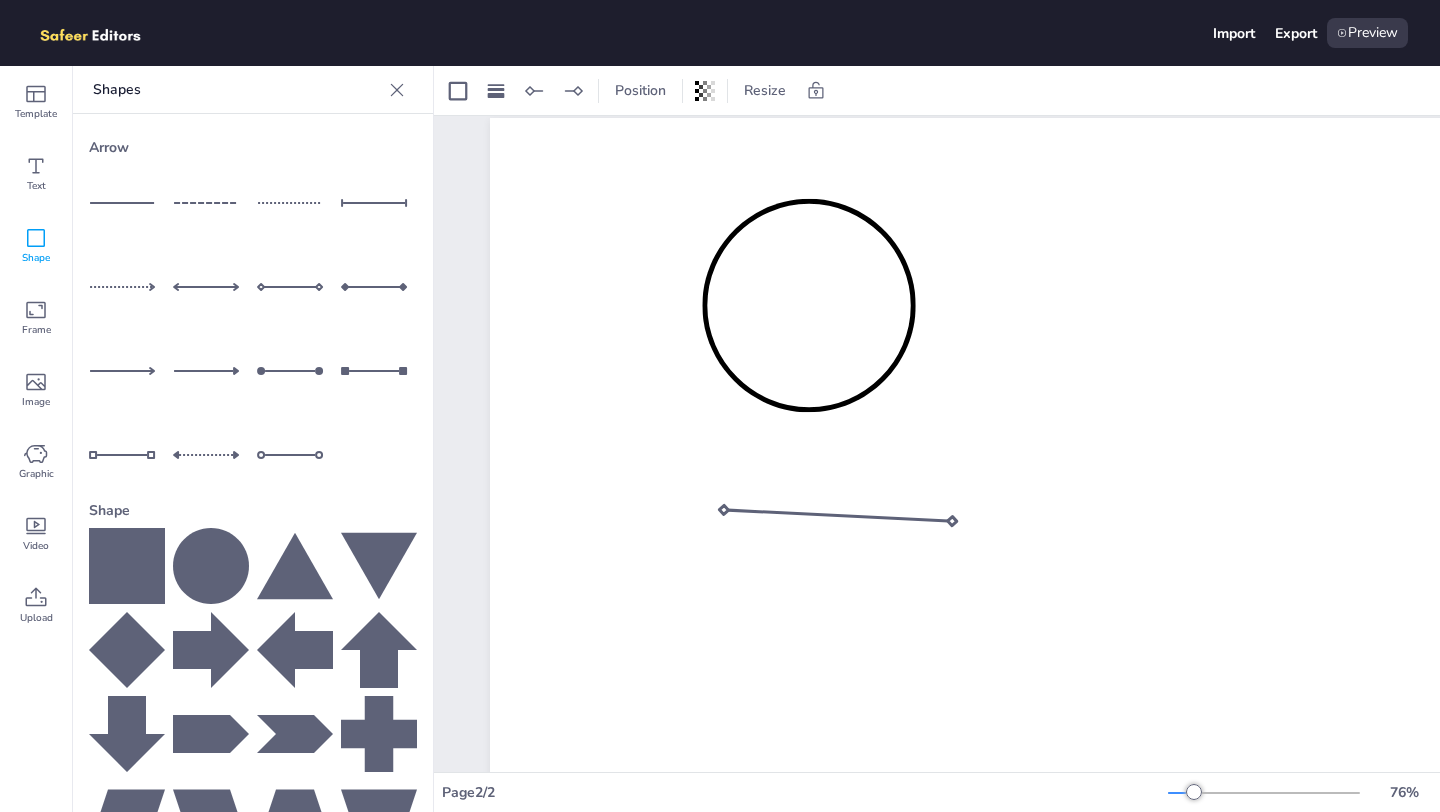 drag, startPoint x: 1255, startPoint y: 457, endPoint x: 794, endPoint y: 510, distance: 464.03665 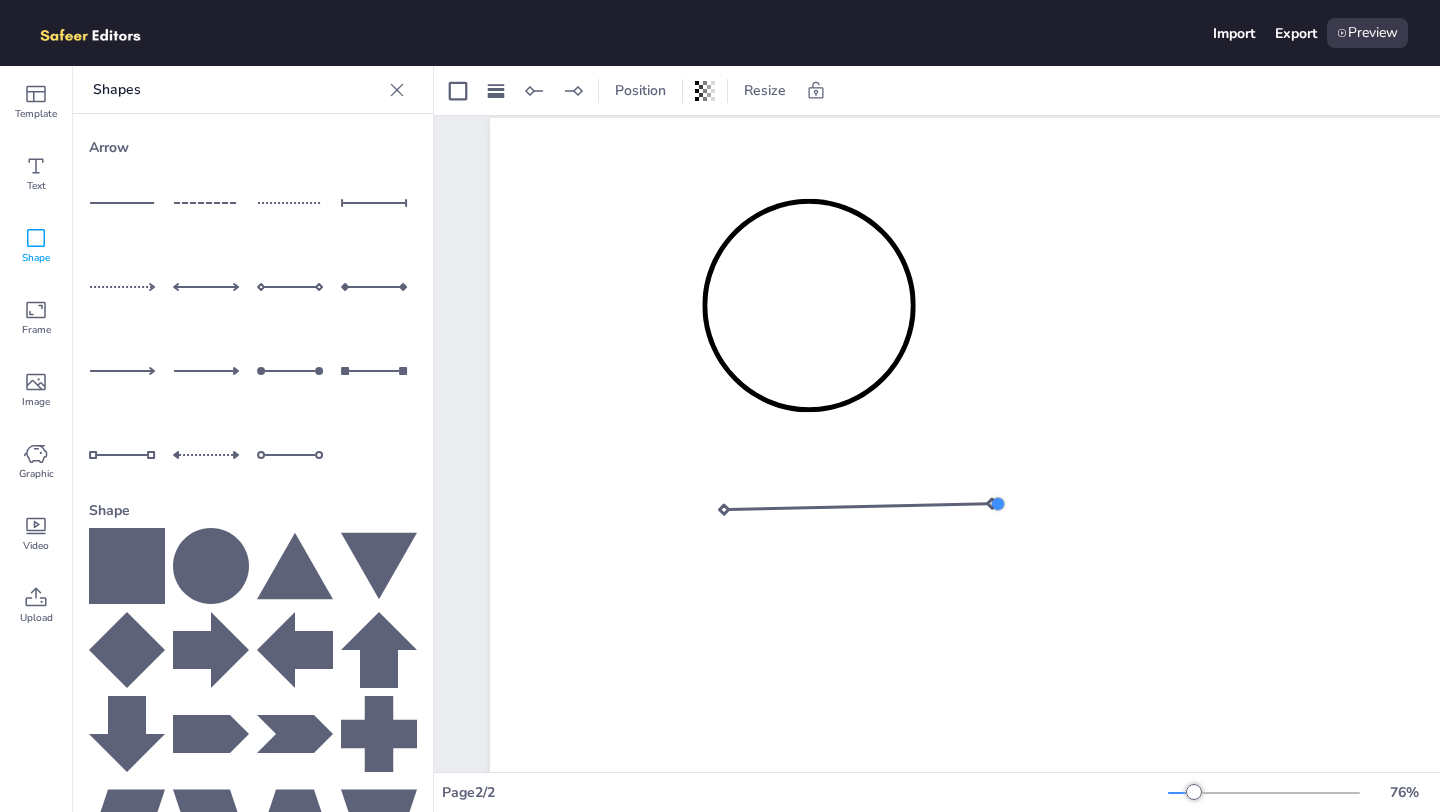 drag, startPoint x: 960, startPoint y: 522, endPoint x: 998, endPoint y: 505, distance: 41.62932 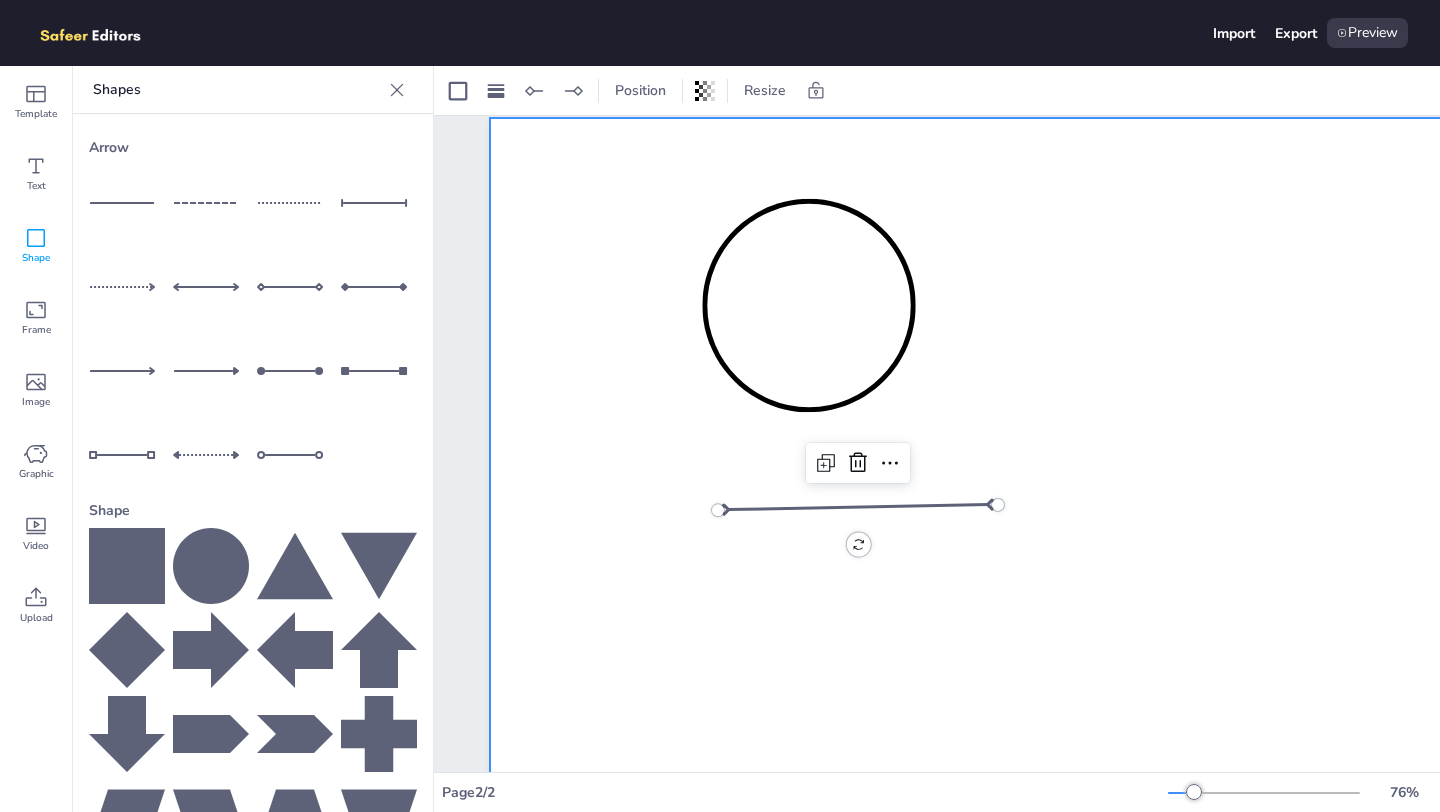 click at bounding box center (1109, 467) 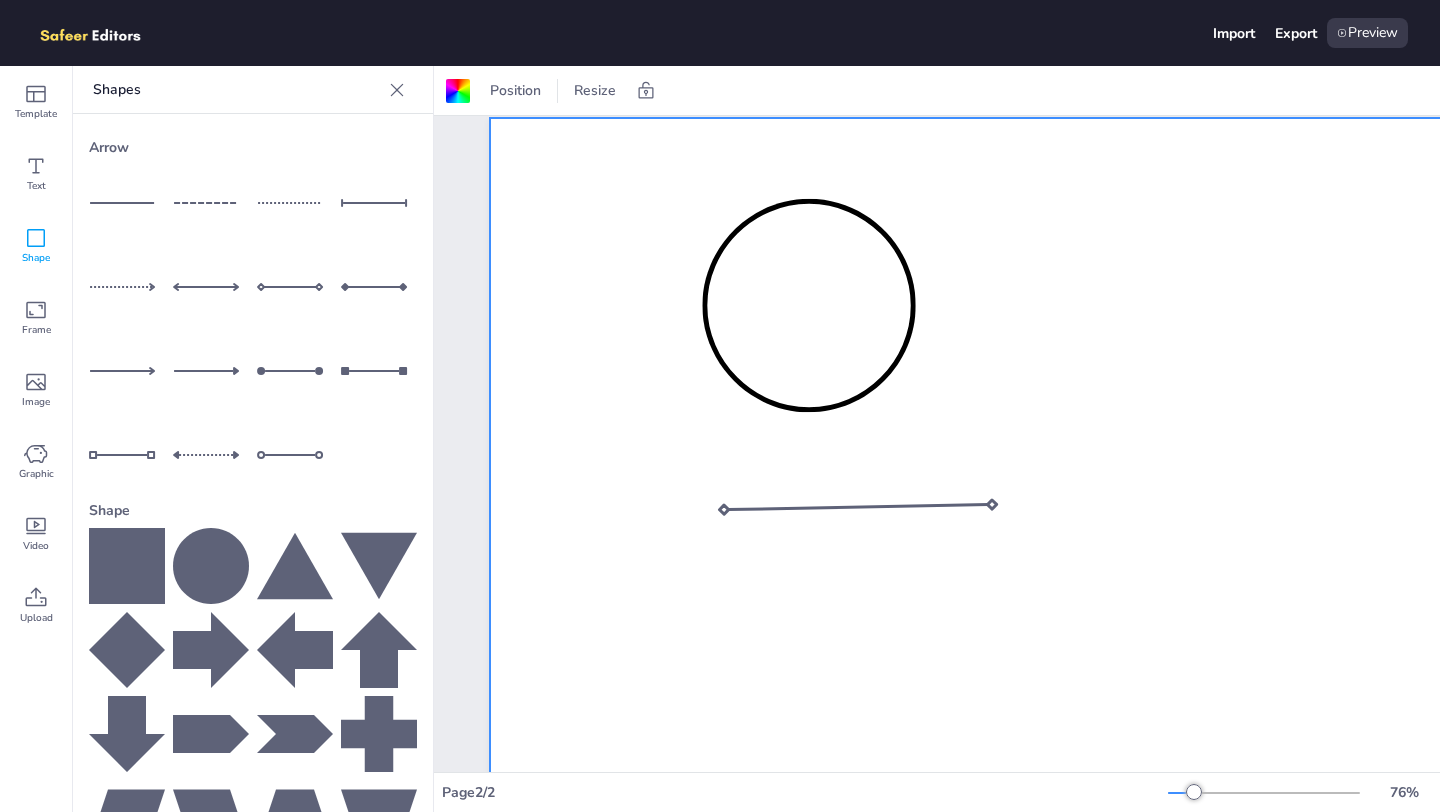 click at bounding box center [1109, 467] 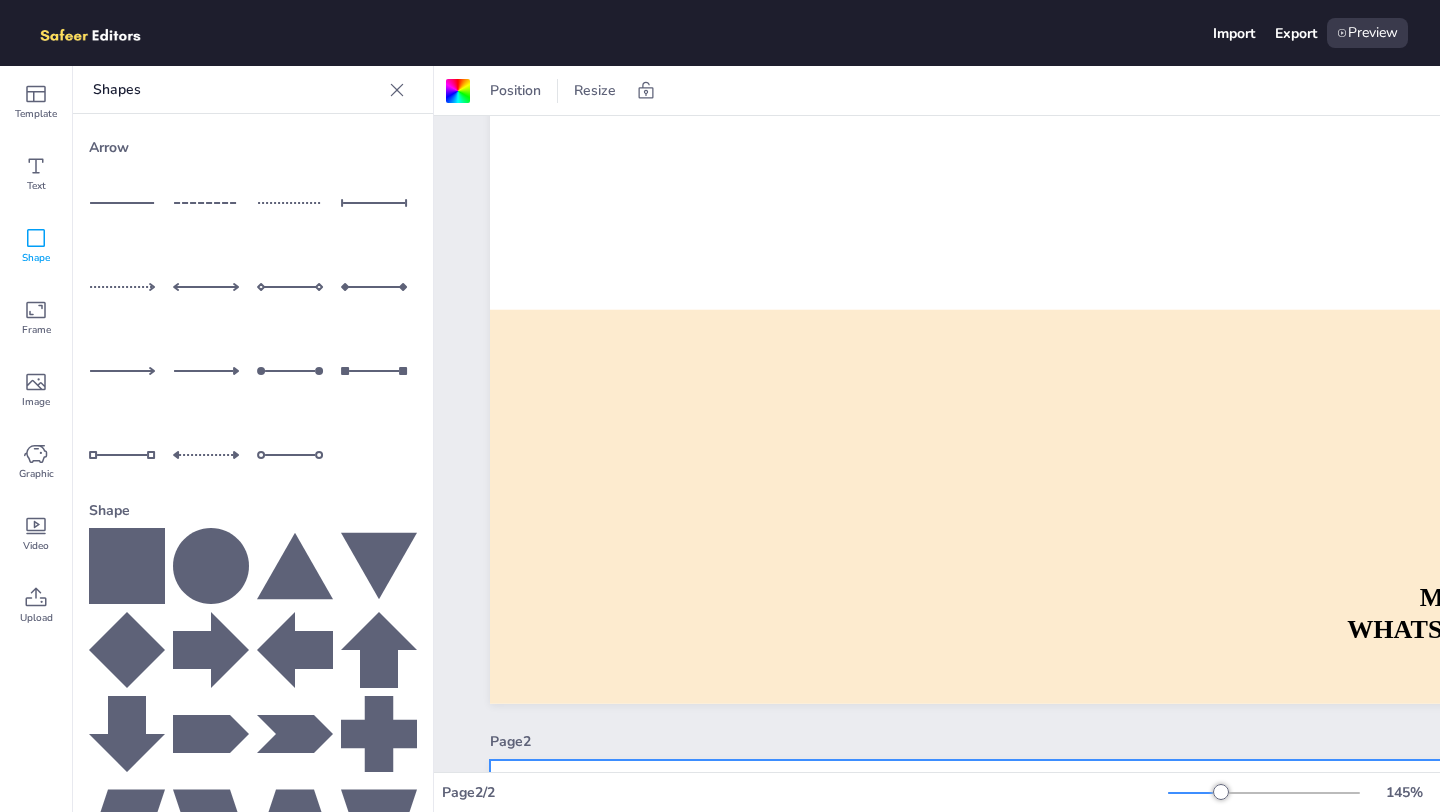 click at bounding box center [1221, 792] 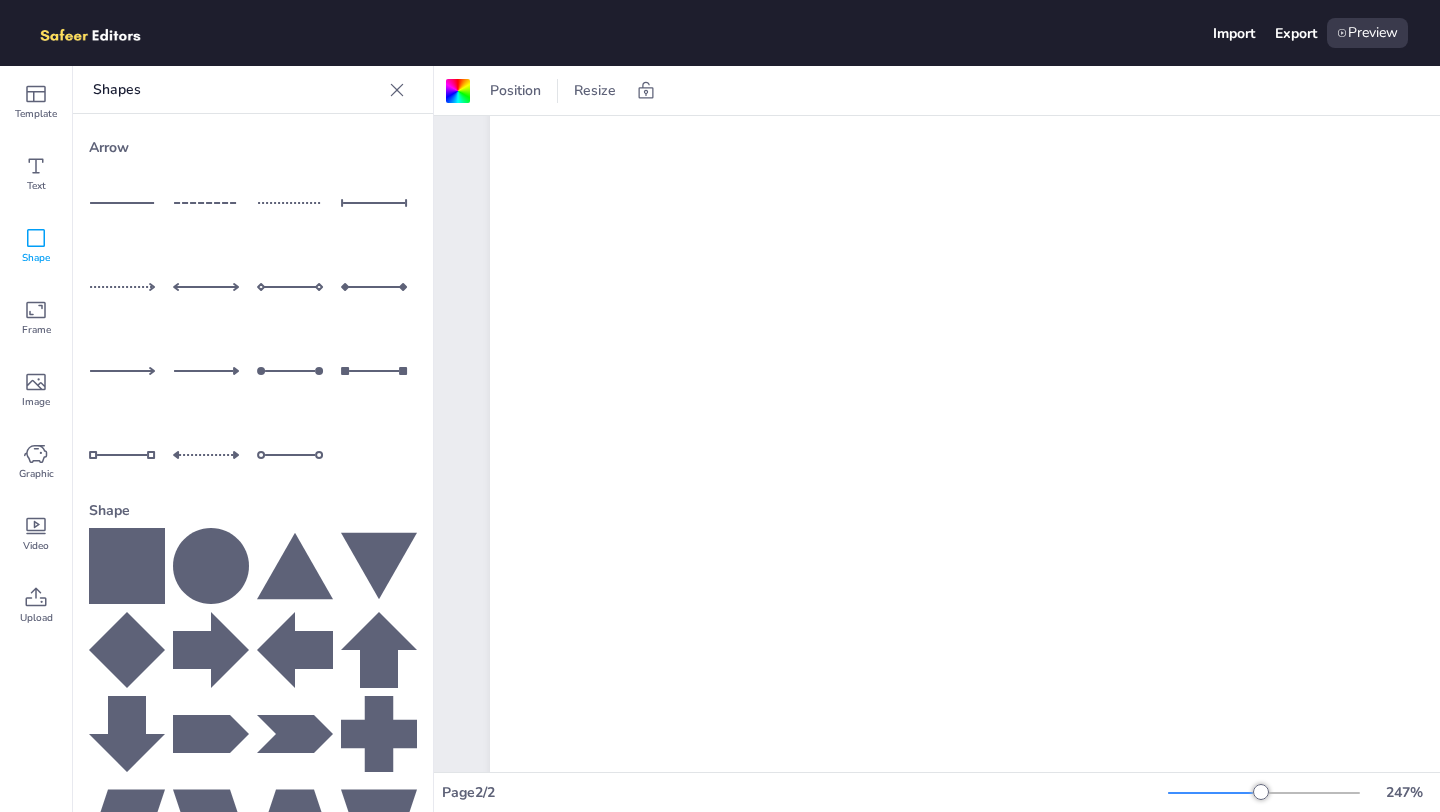 click at bounding box center (1261, 792) 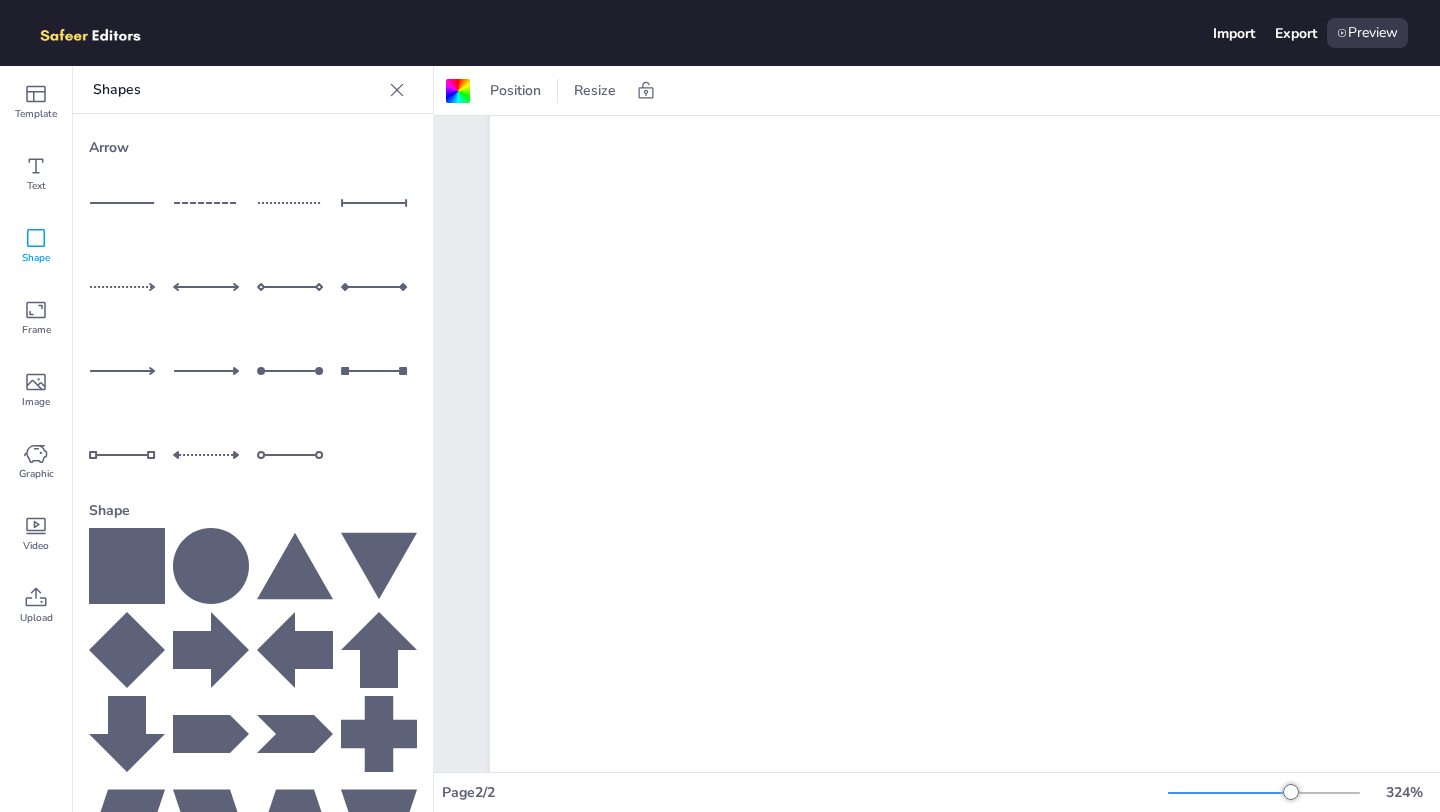 click at bounding box center (1264, 793) 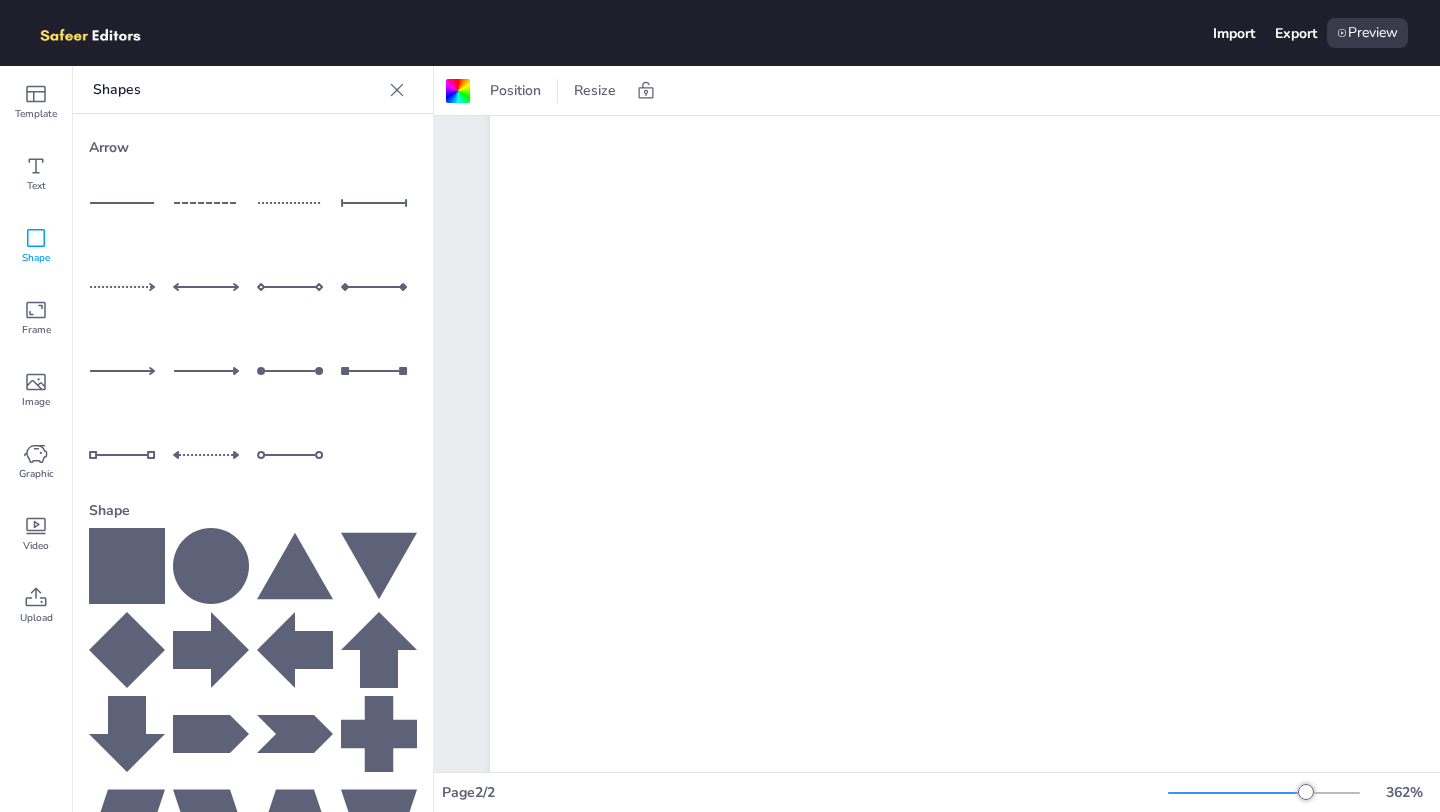 click at bounding box center (1264, 793) 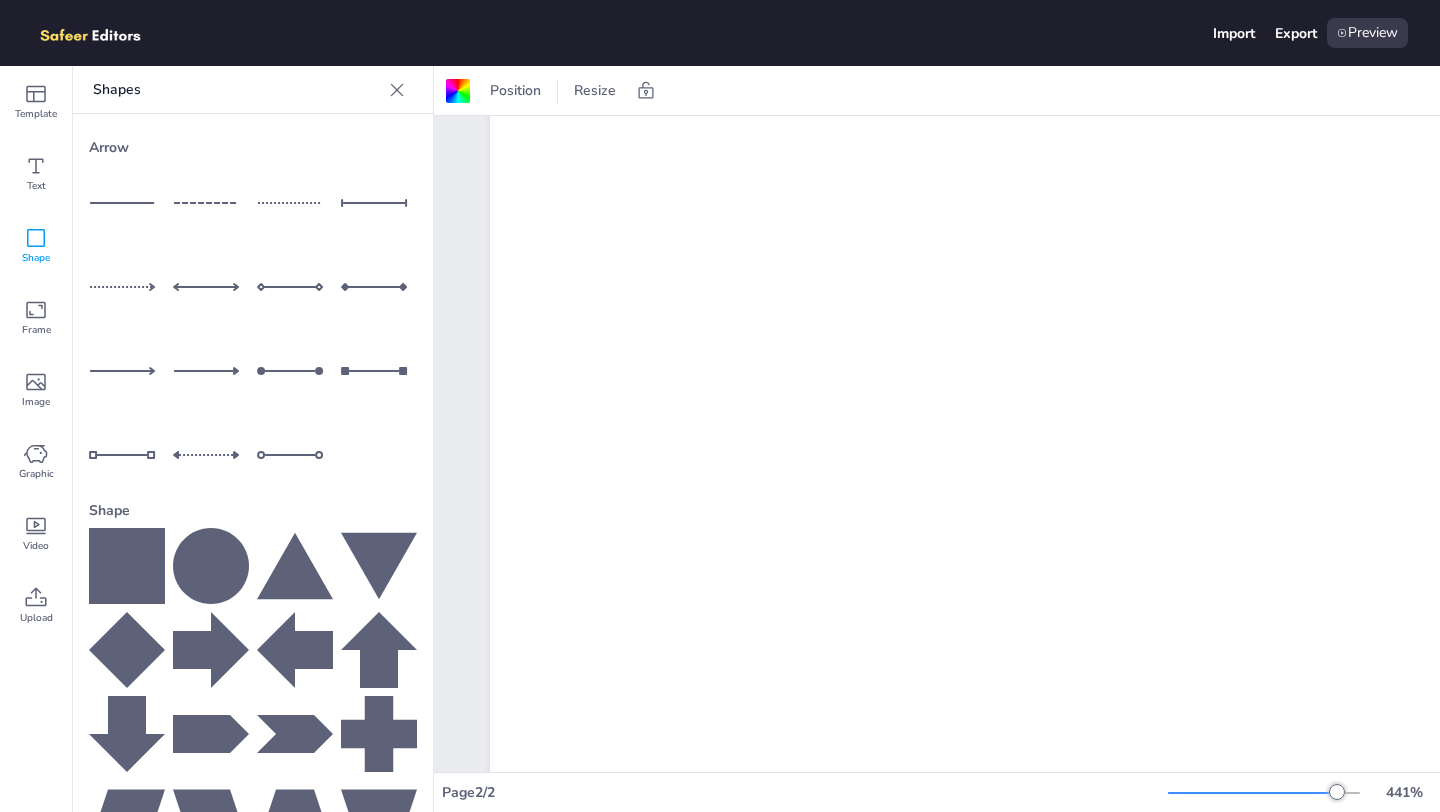 click at bounding box center [1252, 793] 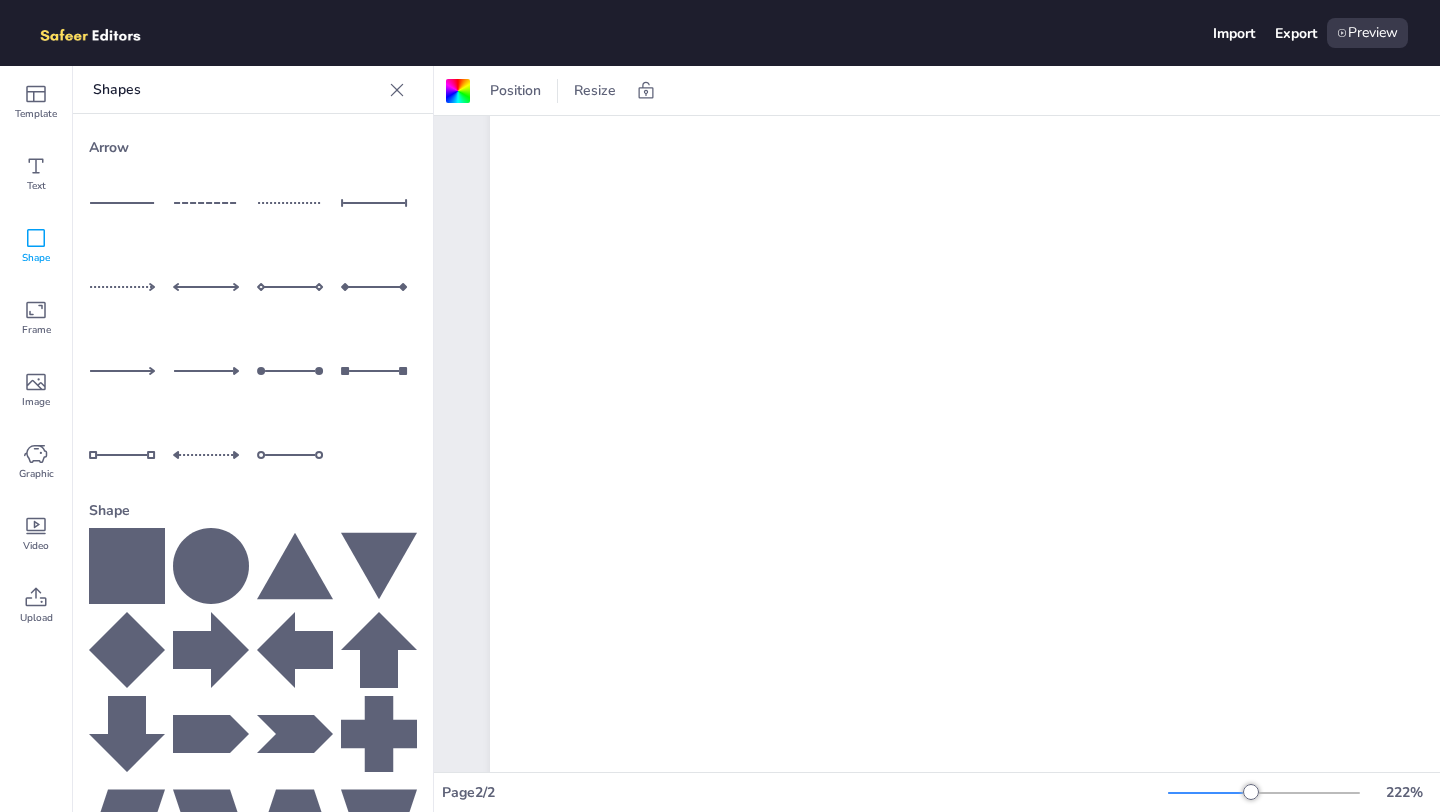click at bounding box center (1251, 792) 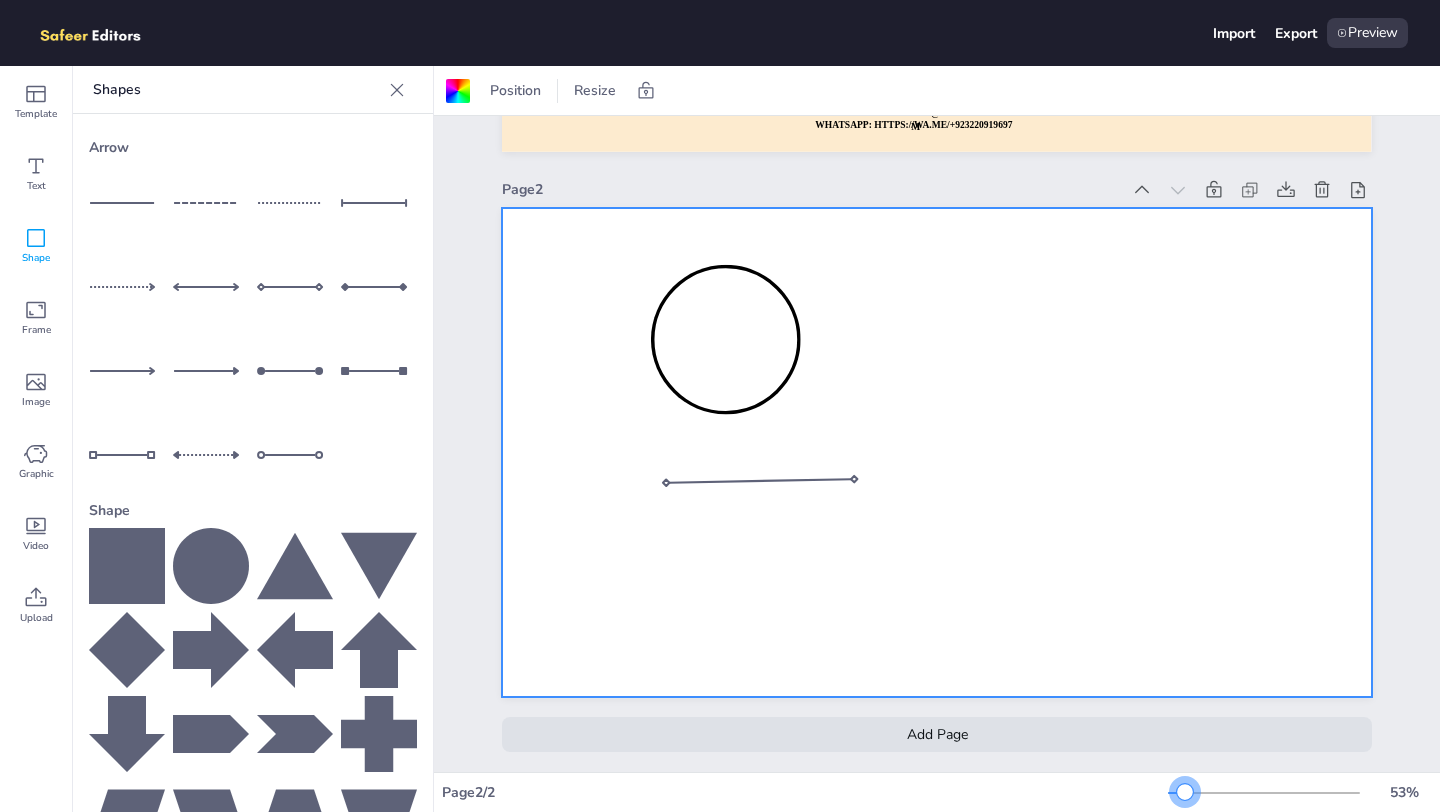 drag, startPoint x: 1231, startPoint y: 791, endPoint x: 1184, endPoint y: 785, distance: 47.38143 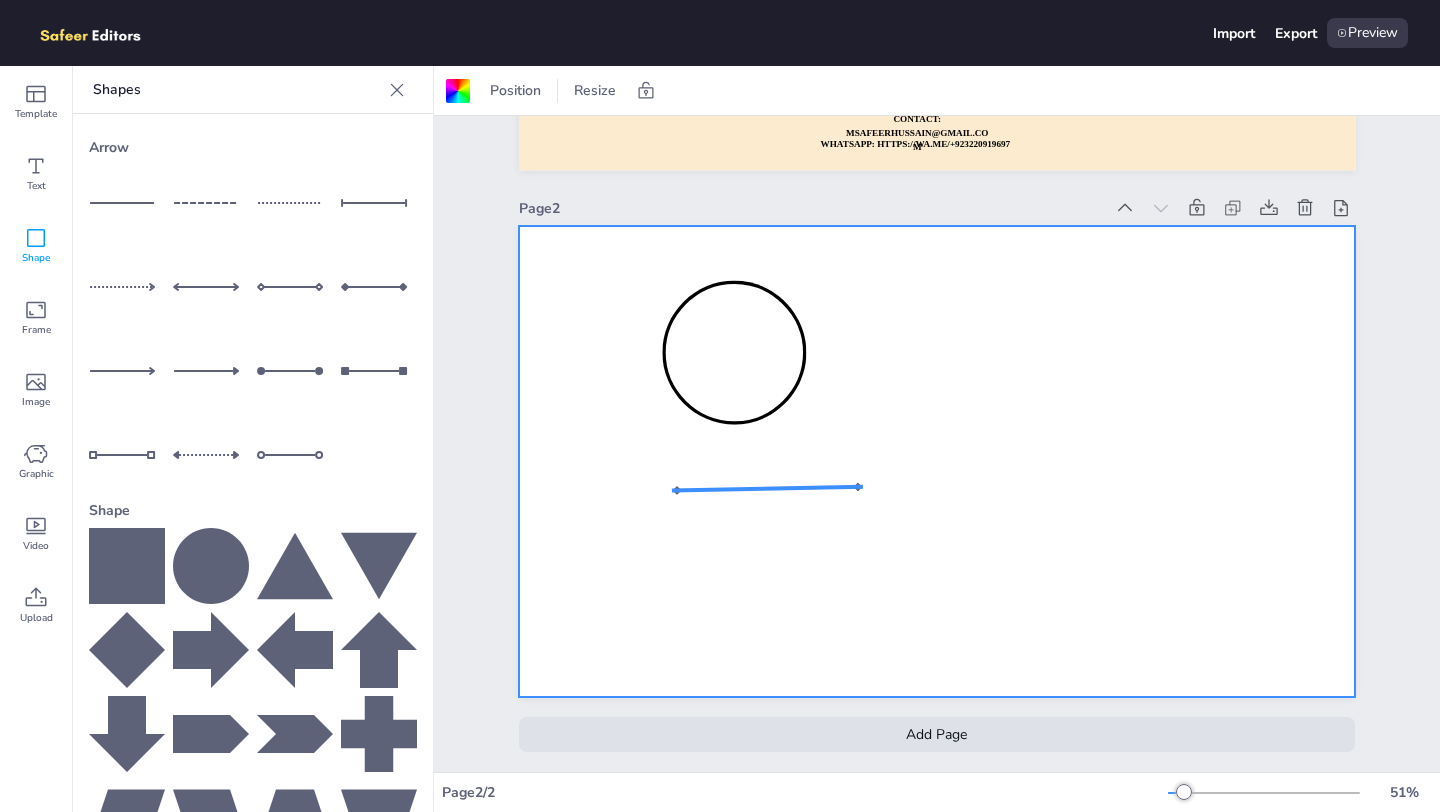 click at bounding box center [767, 489] 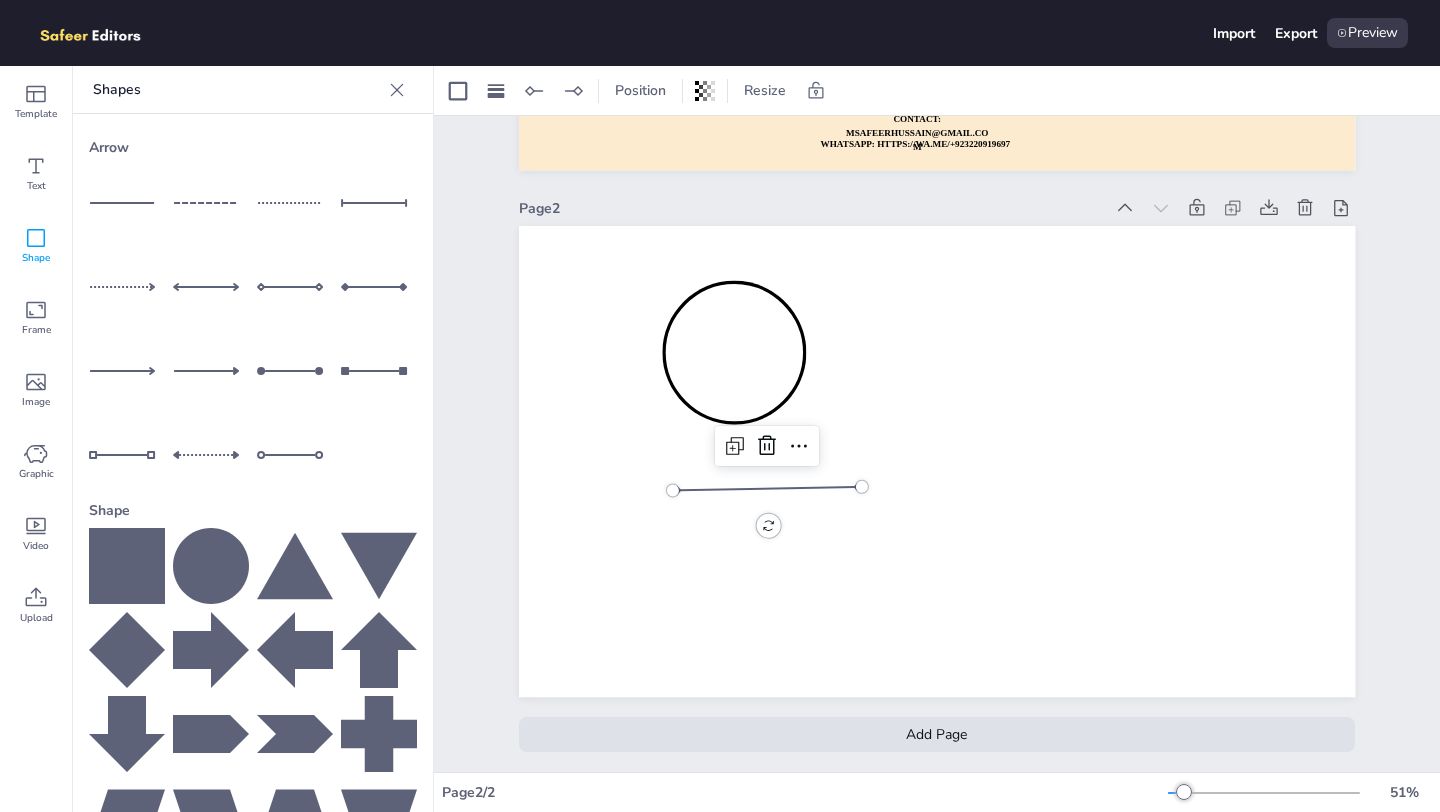click on "51 %" at bounding box center [1300, 793] 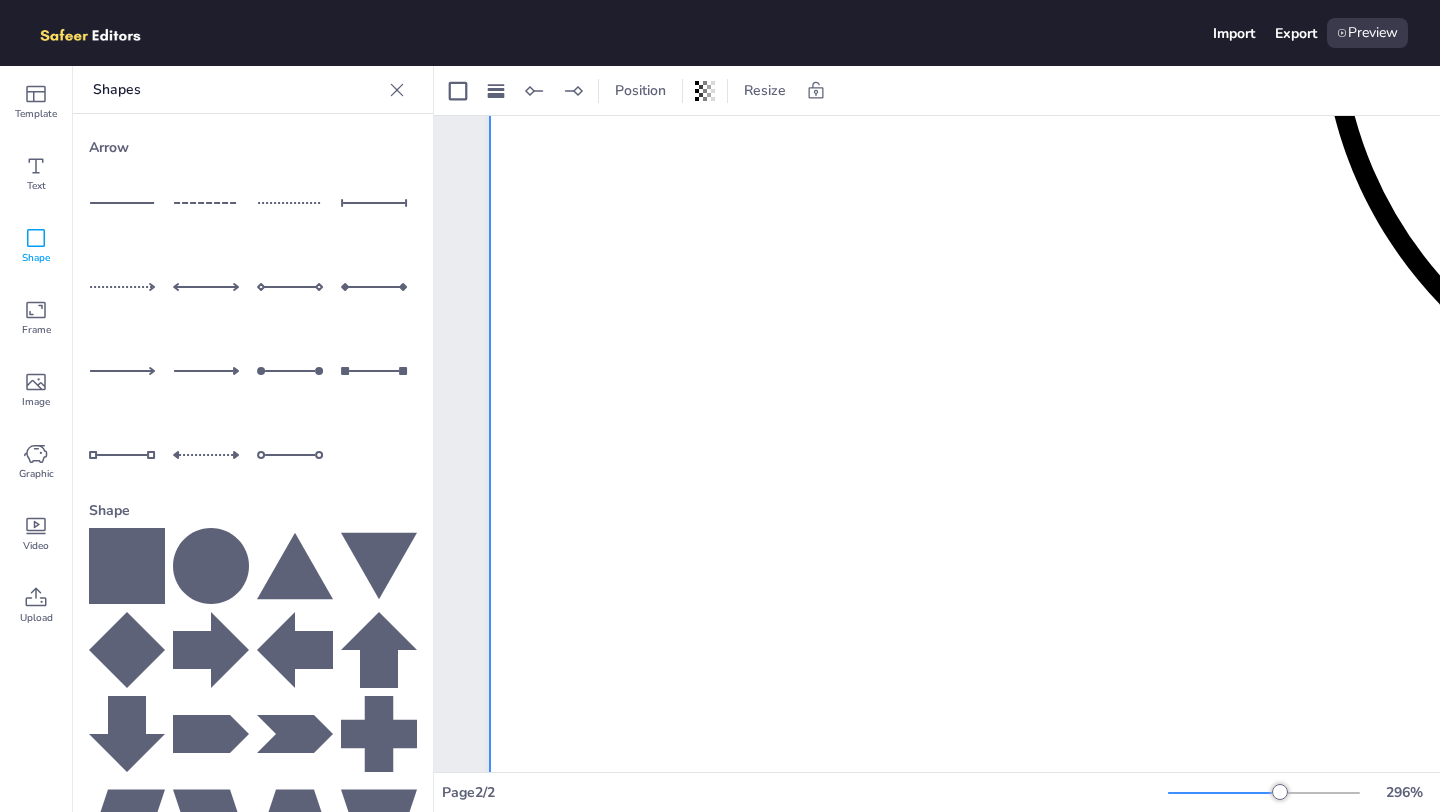 scroll, scrollTop: 3685, scrollLeft: 0, axis: vertical 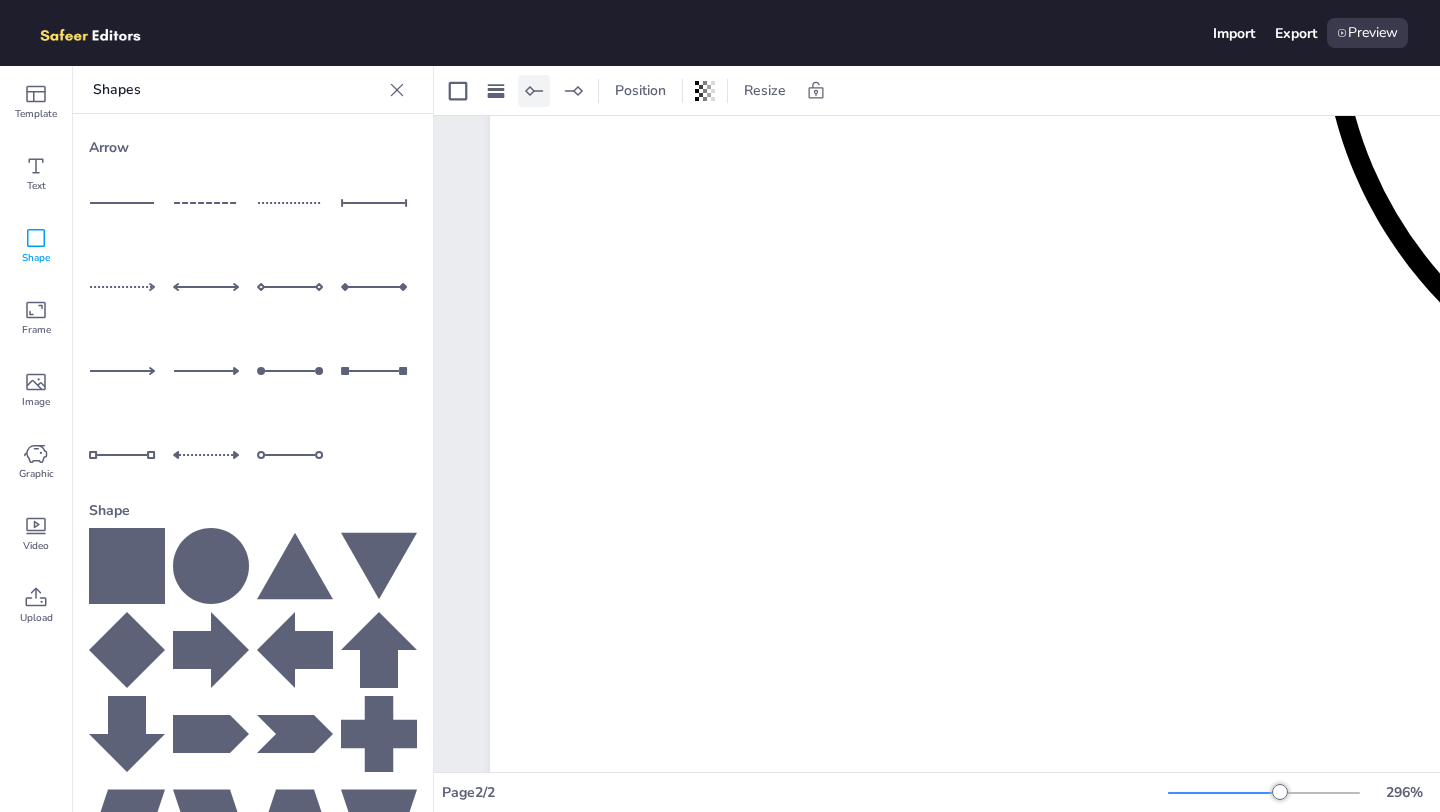 click 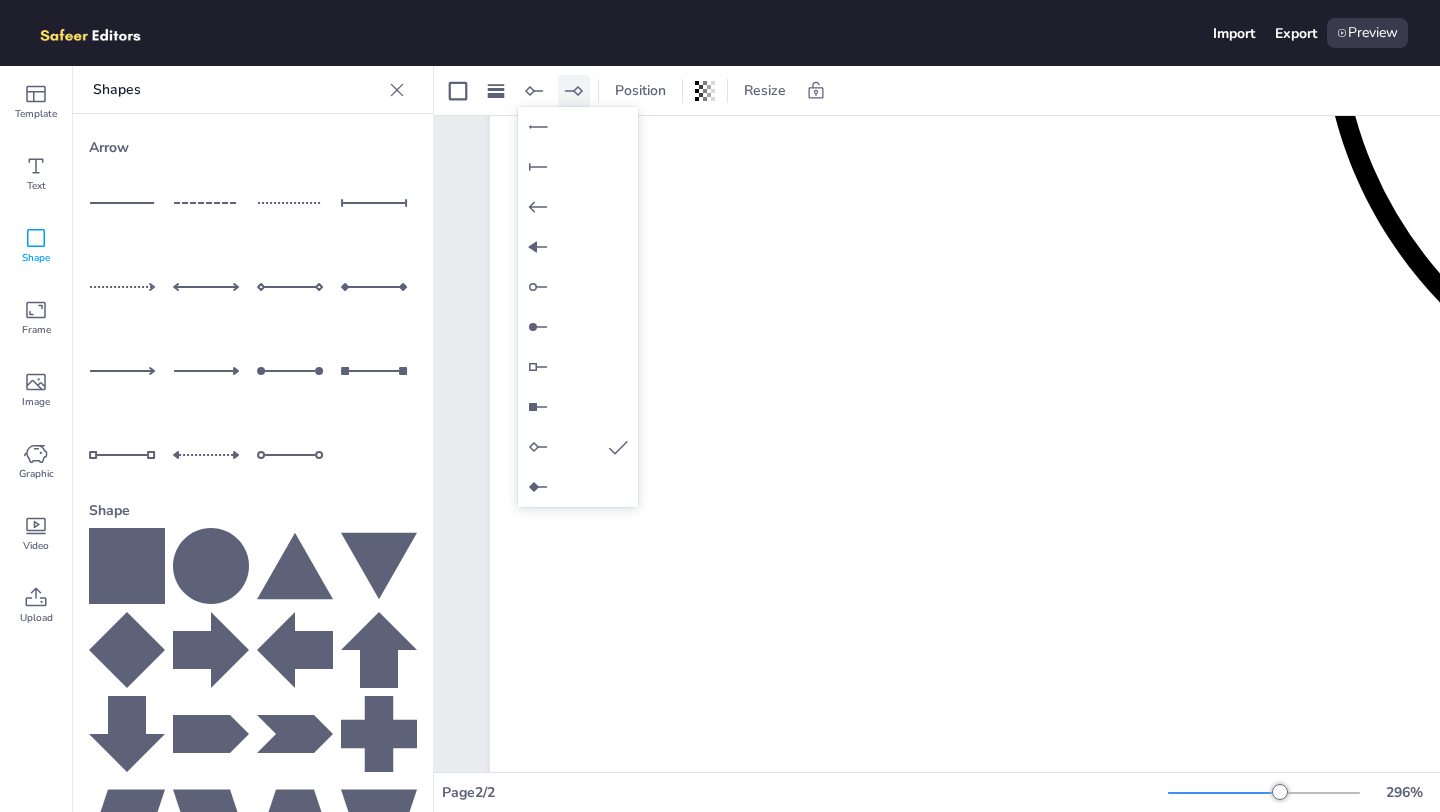 click 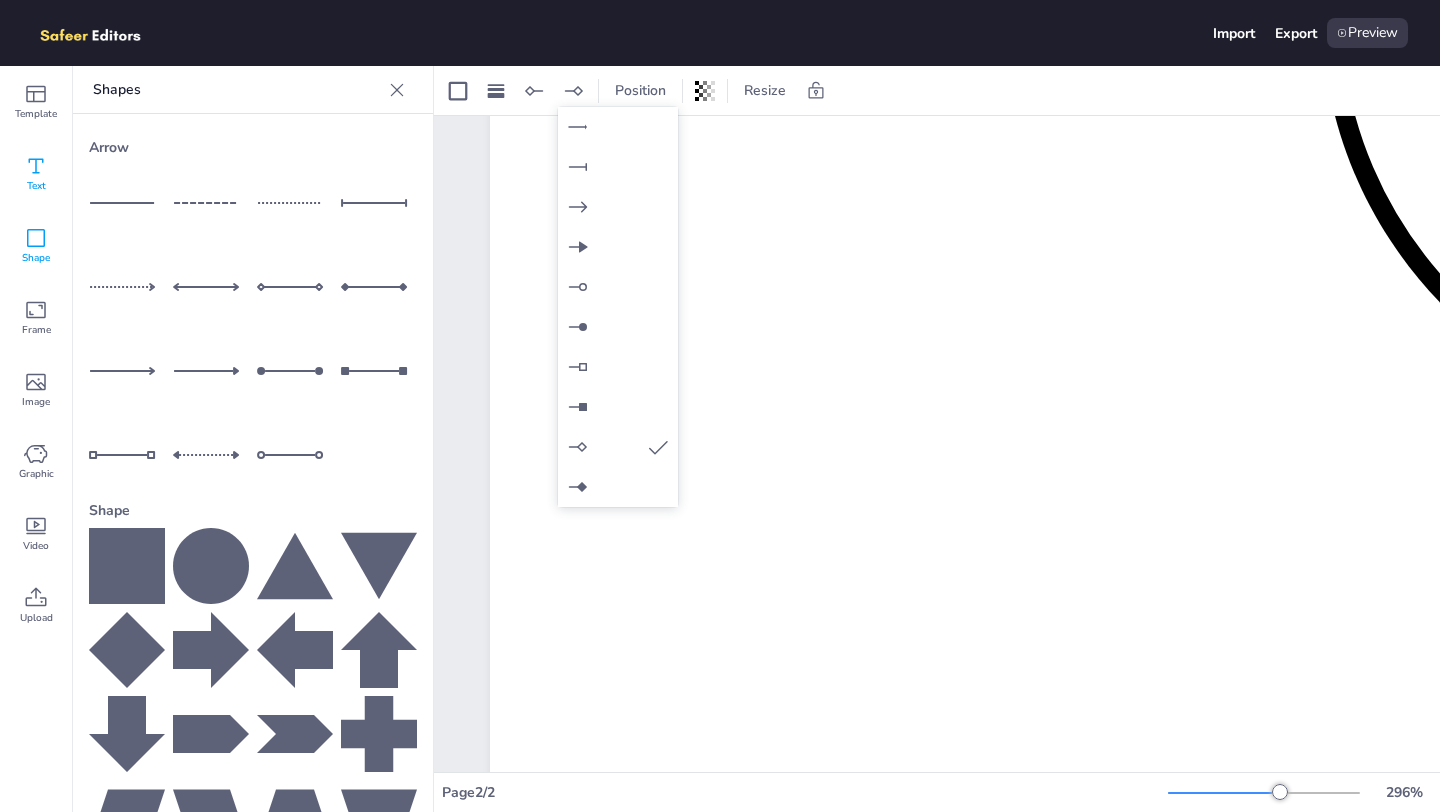 click 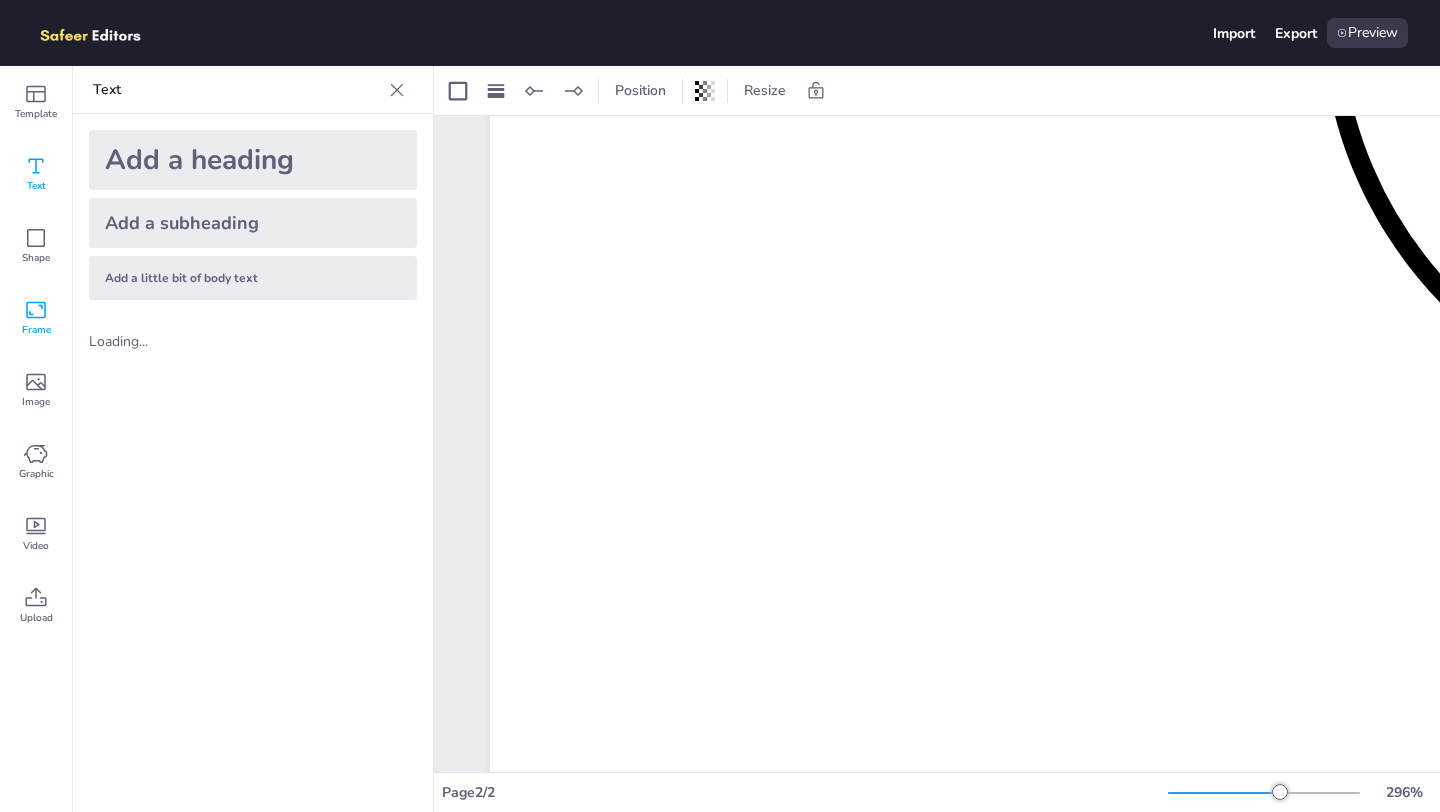 click 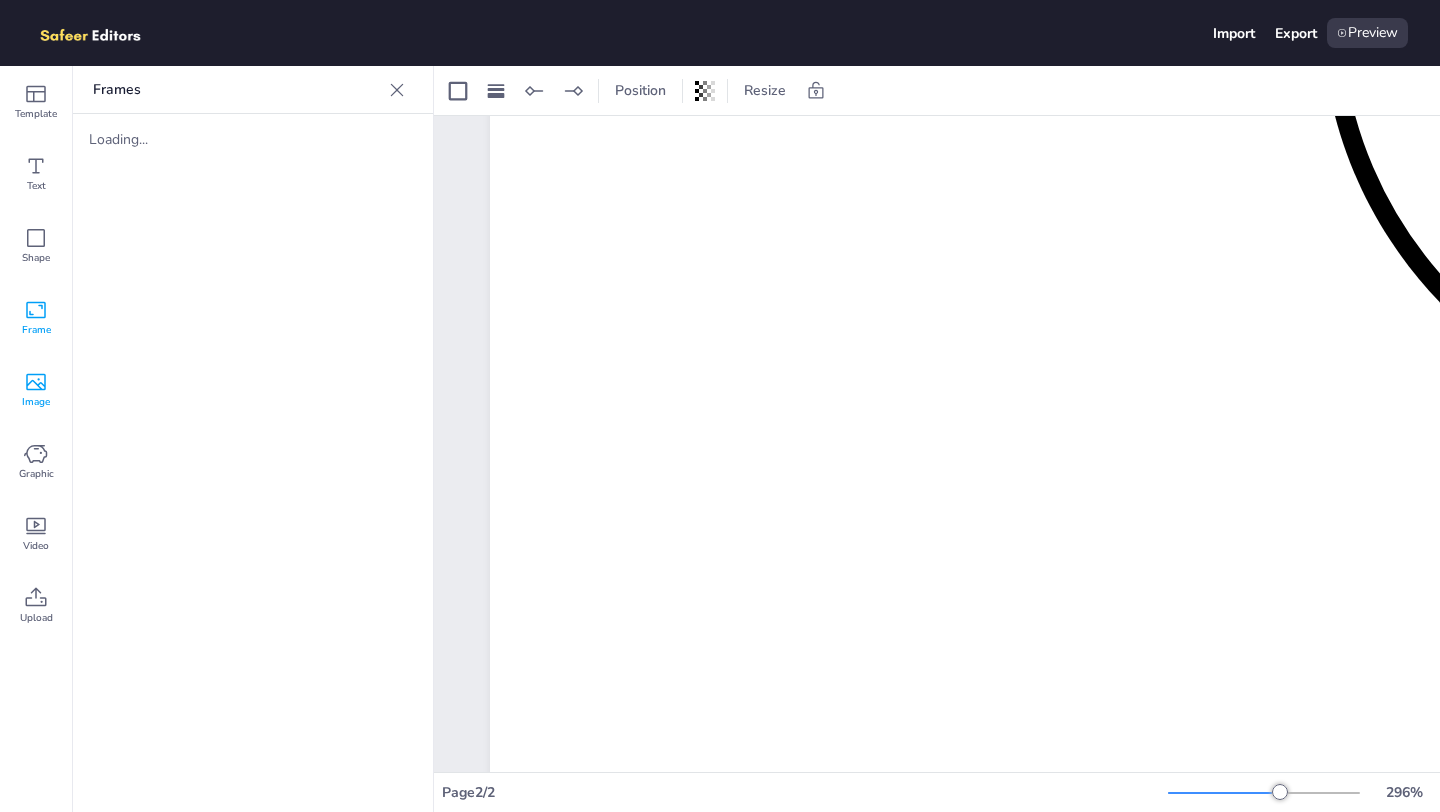 click on "Image" at bounding box center (36, 402) 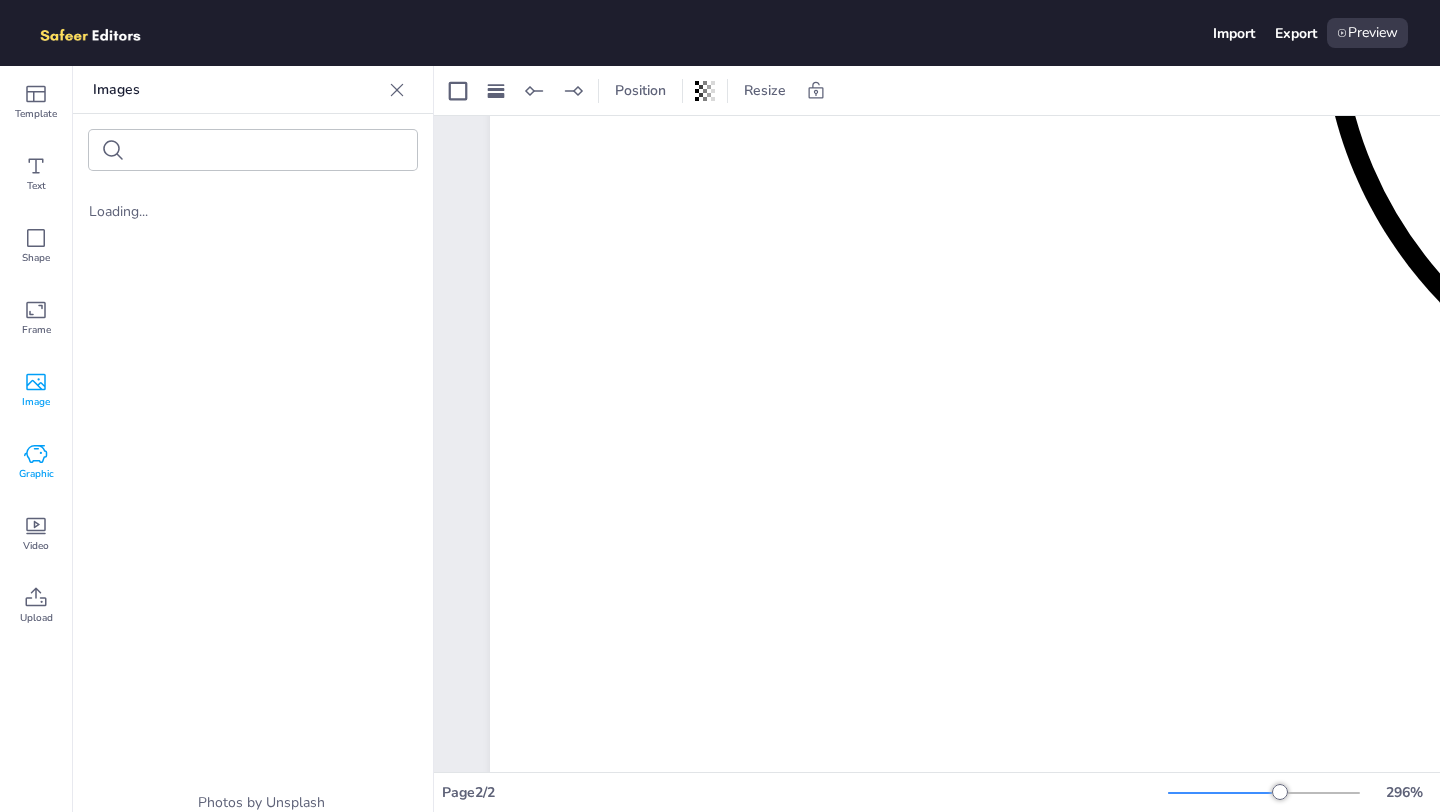 click 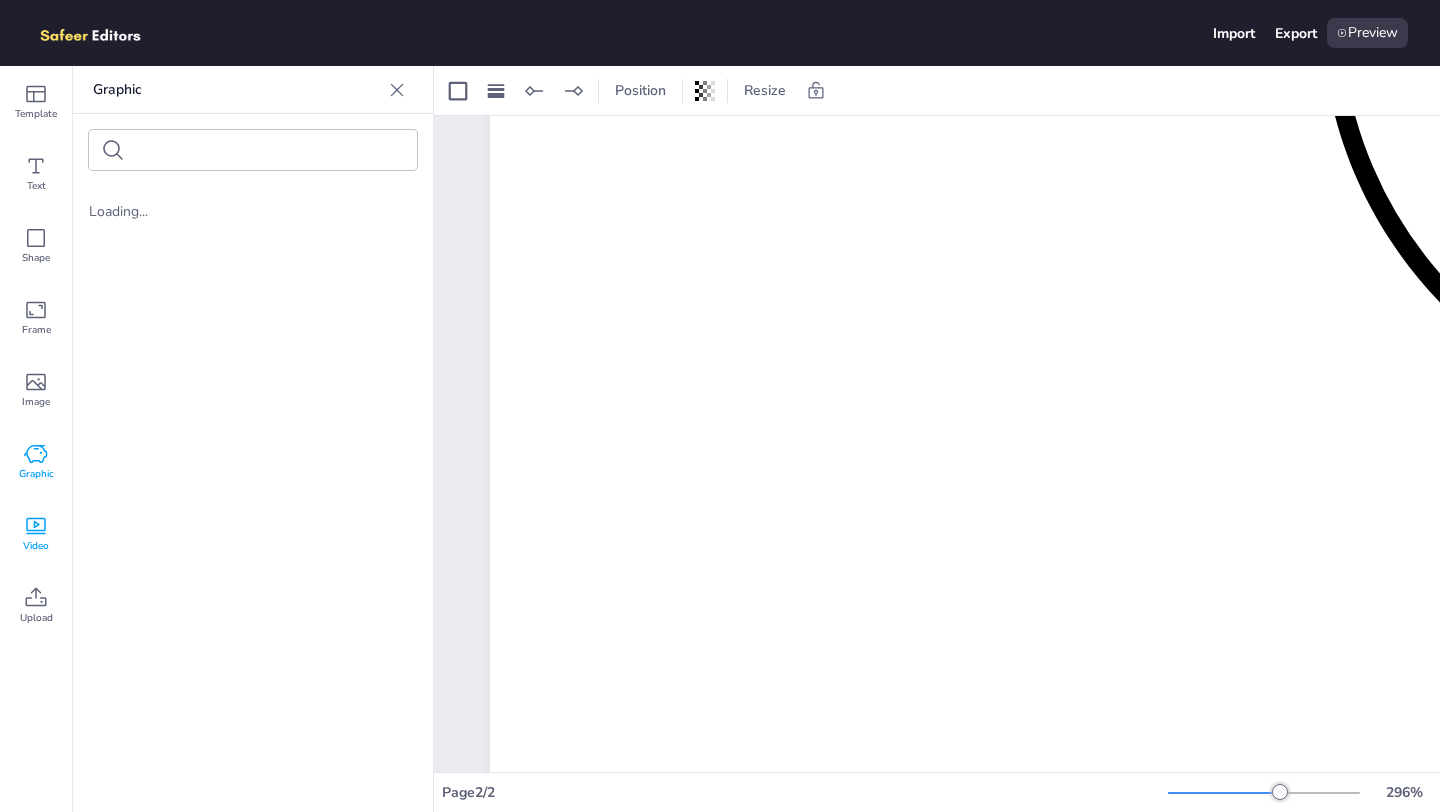 click 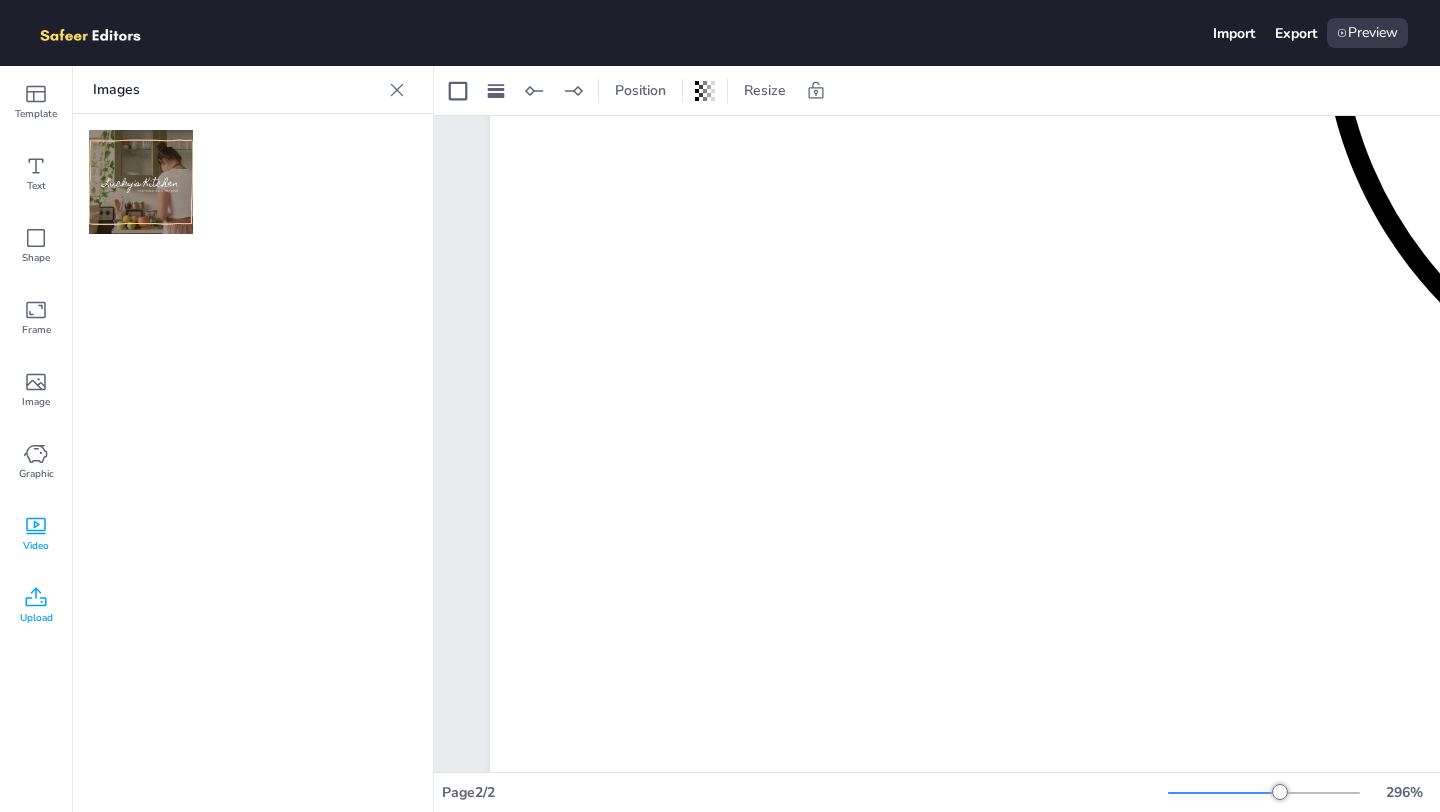 click 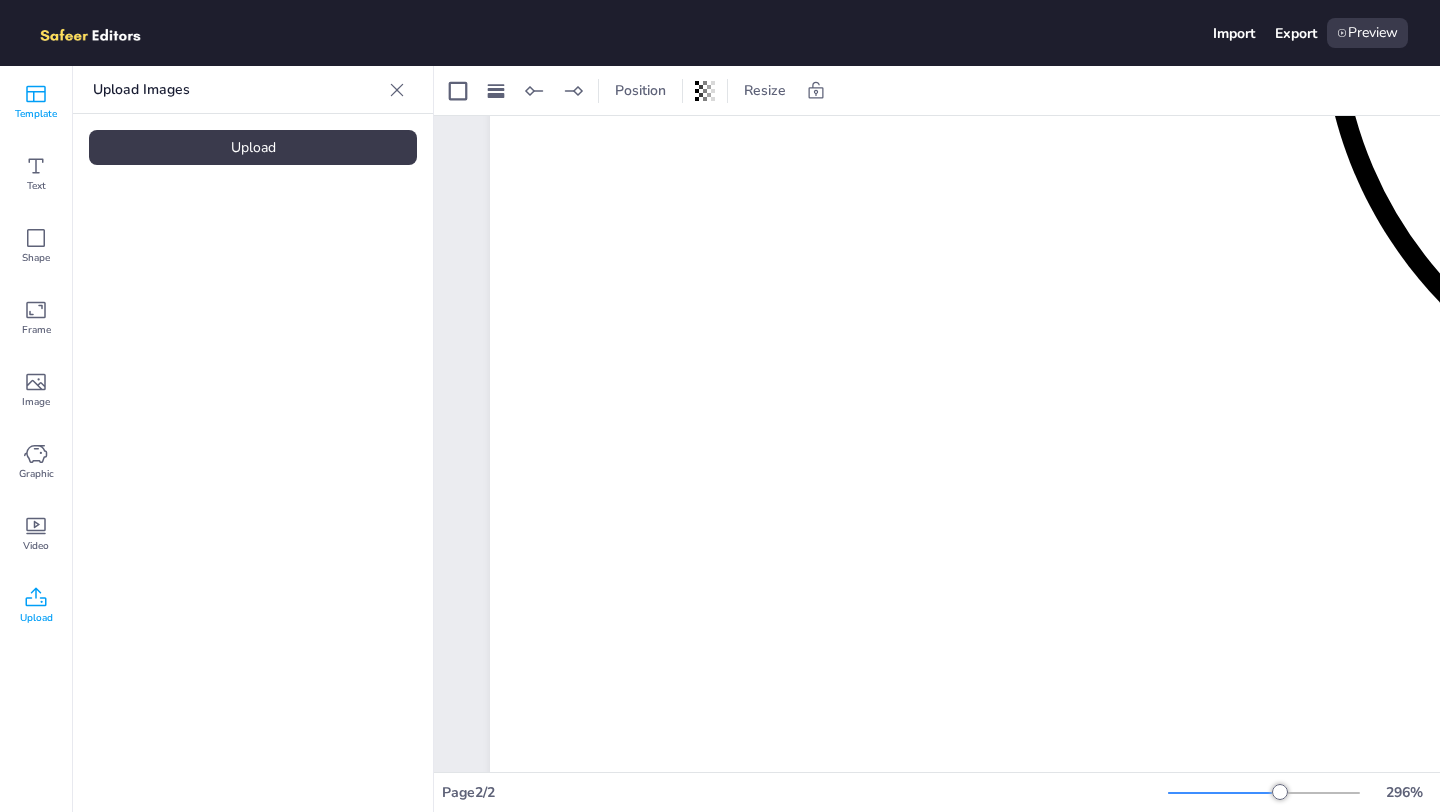 click 